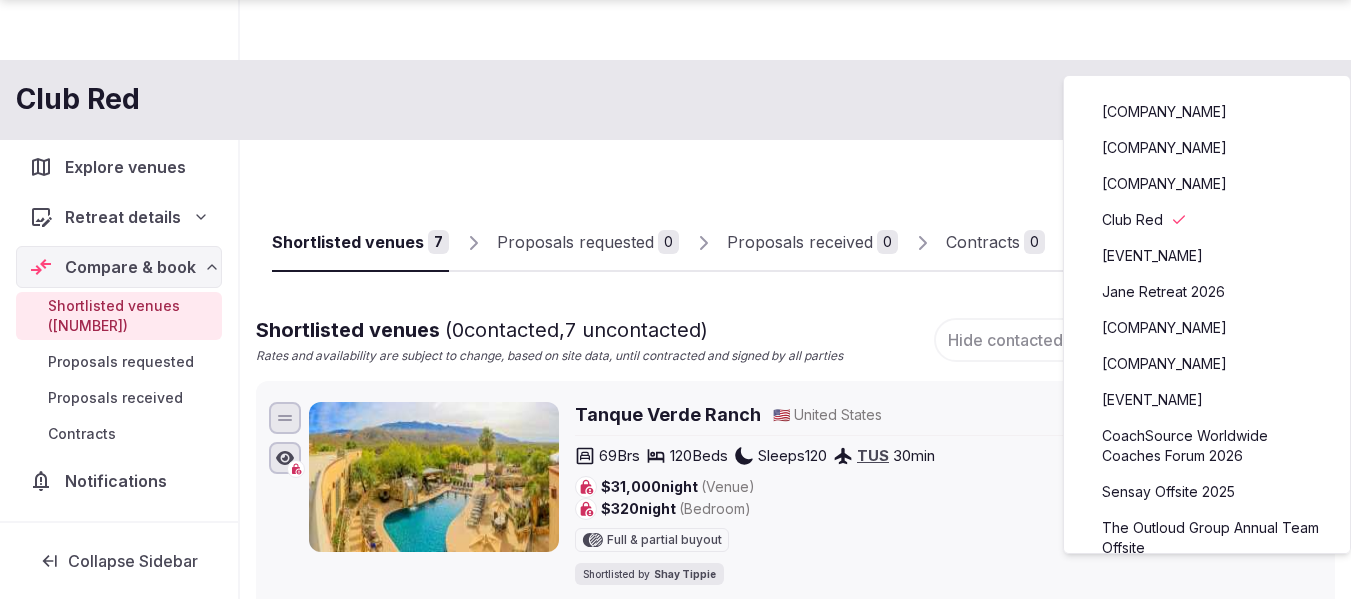scroll, scrollTop: 2088, scrollLeft: 0, axis: vertical 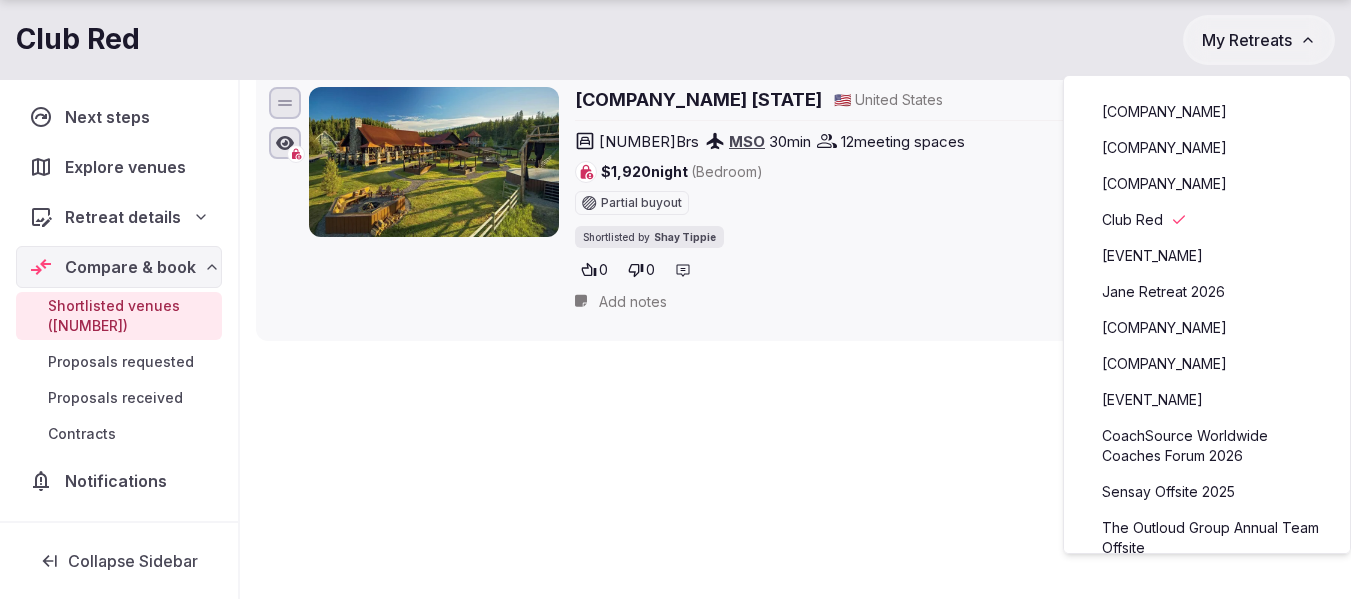 click on "[COMPANY_NAME]" at bounding box center [1207, 328] 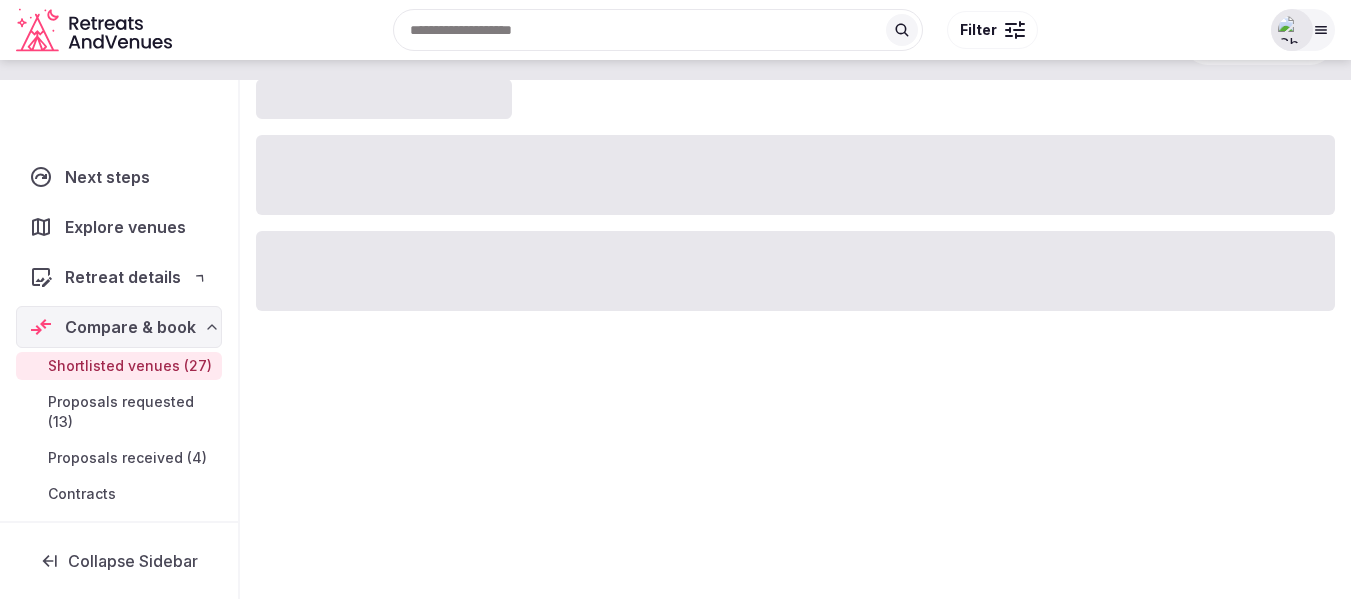 scroll, scrollTop: 0, scrollLeft: 0, axis: both 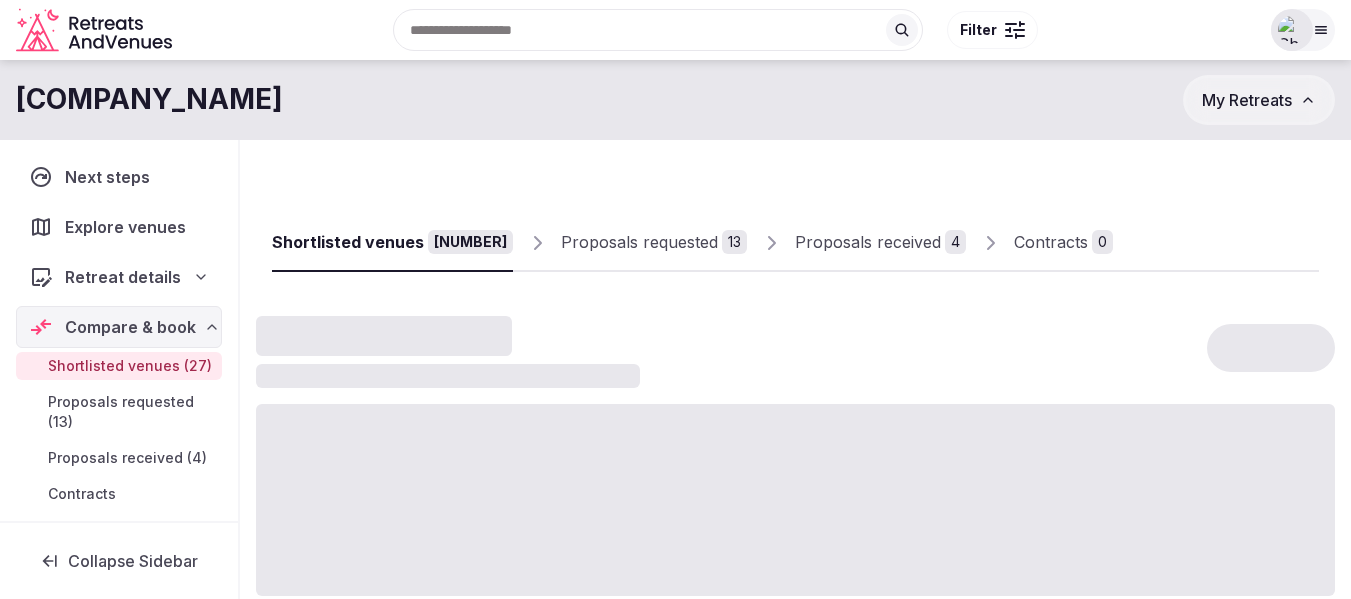 click on "Proposals received" at bounding box center (868, 242) 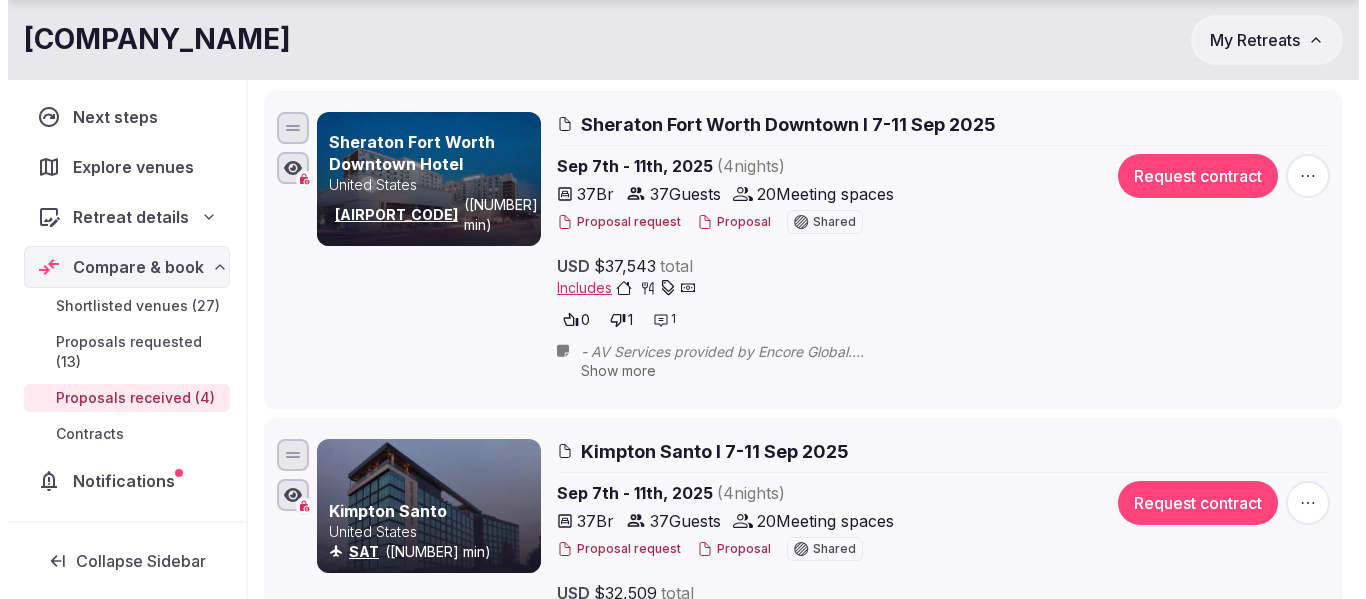 scroll, scrollTop: 400, scrollLeft: 0, axis: vertical 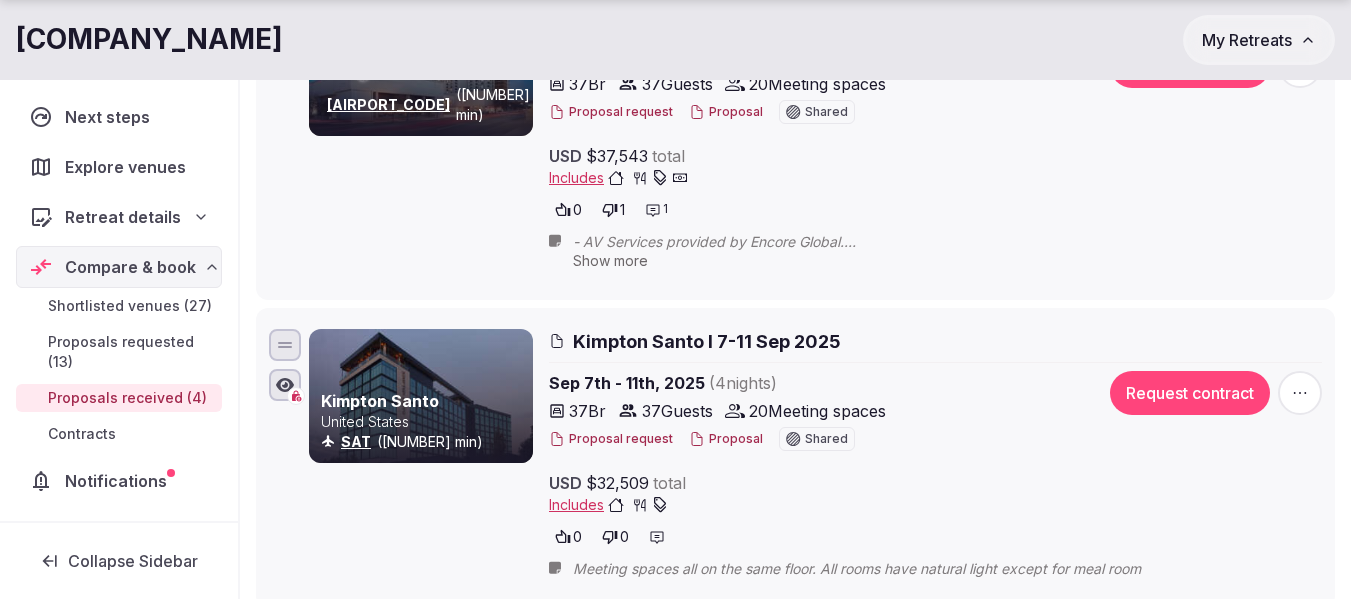 click on "Proposal" at bounding box center [726, 439] 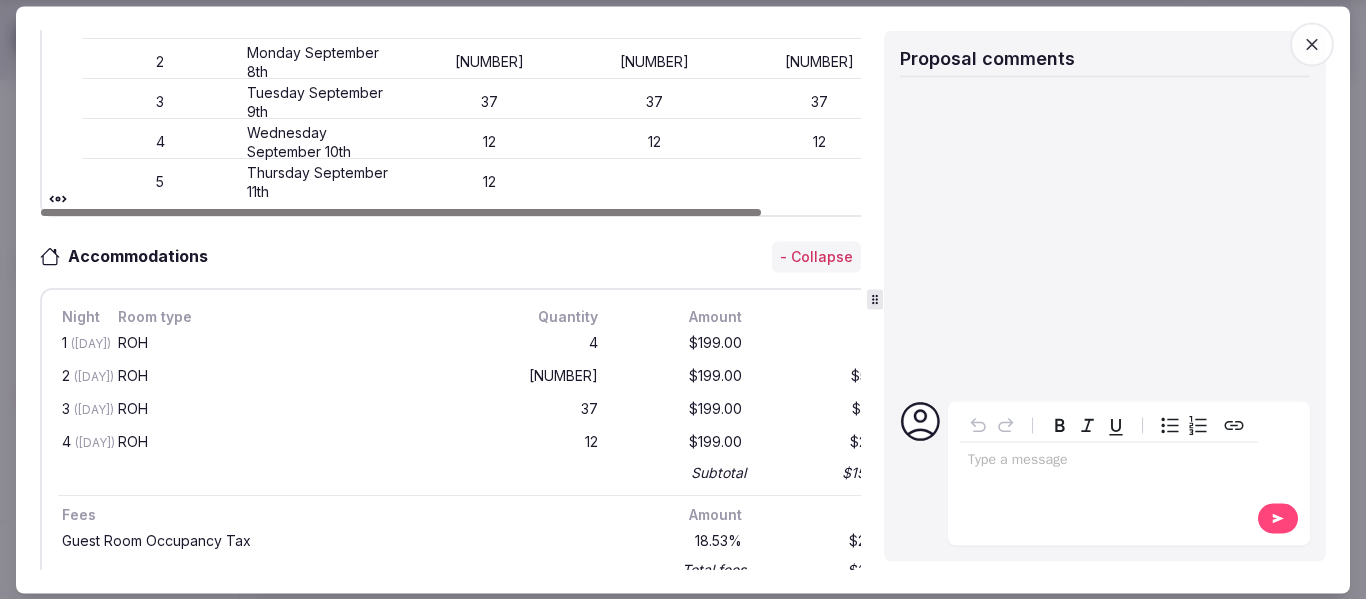 scroll, scrollTop: 600, scrollLeft: 0, axis: vertical 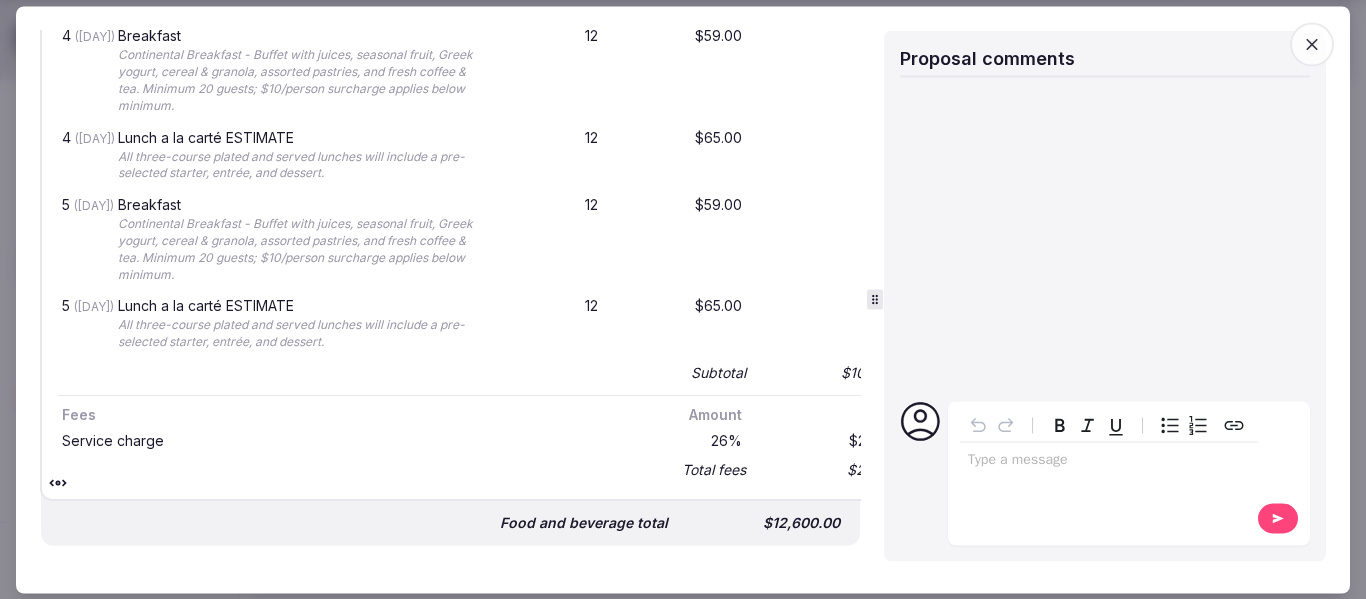 click 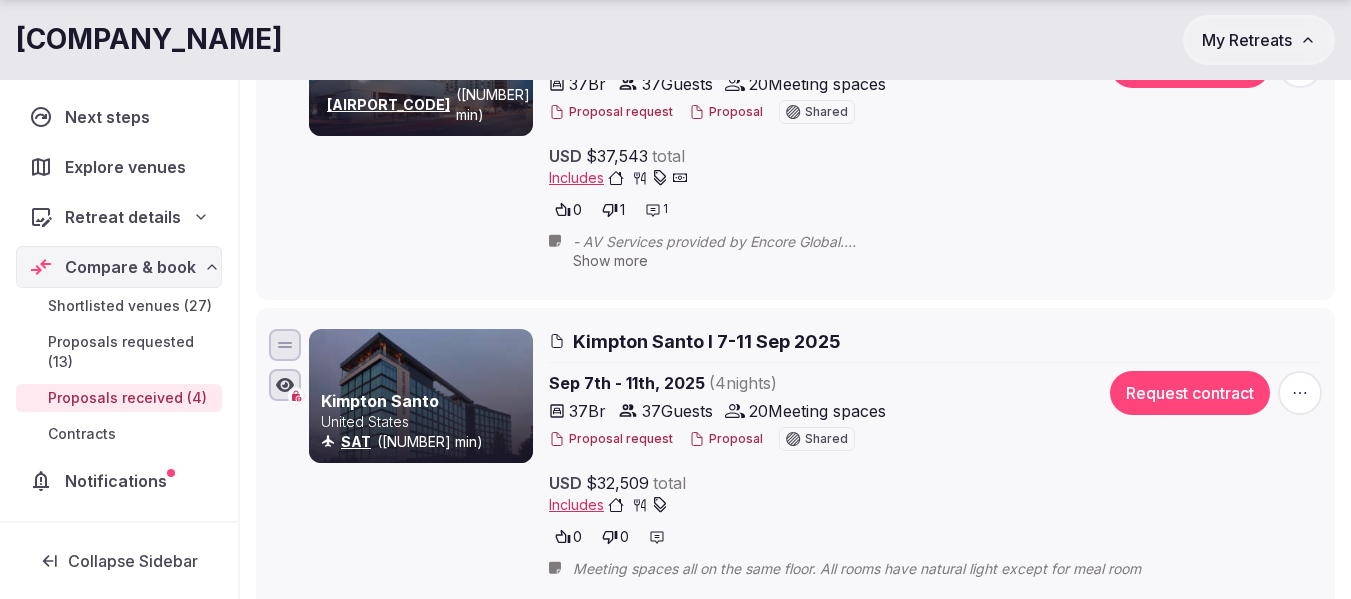 click on "My Retreats" at bounding box center [1247, 40] 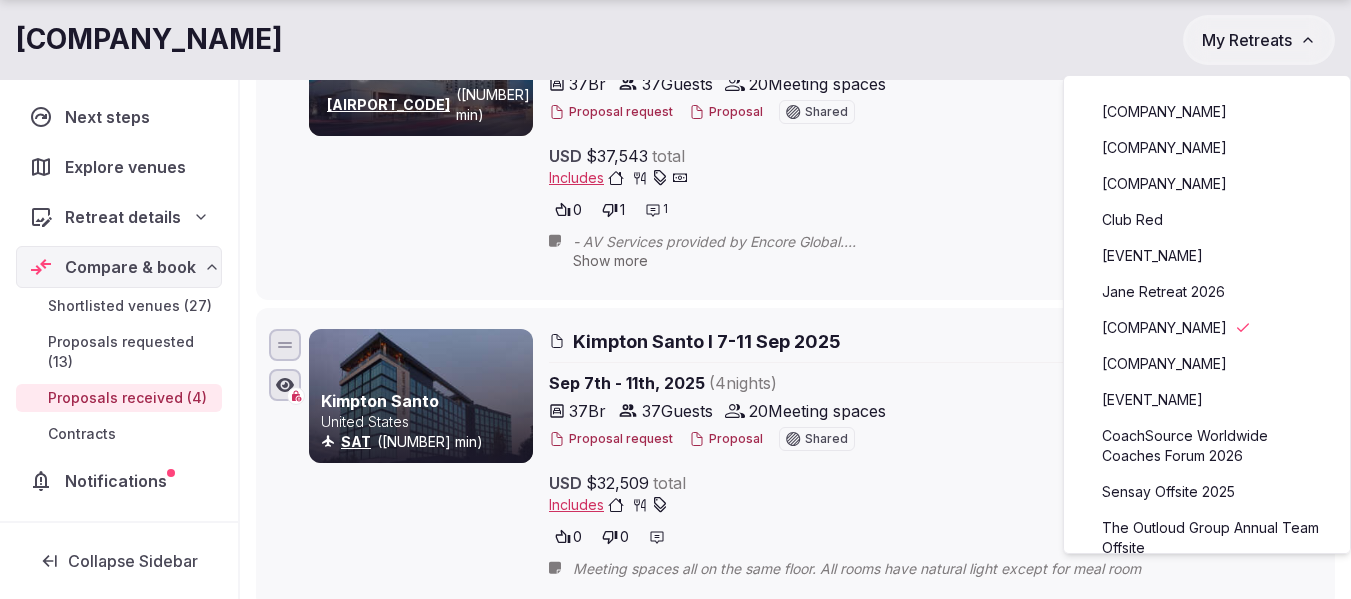 click on "[EVENT_NAME]" at bounding box center (1207, 400) 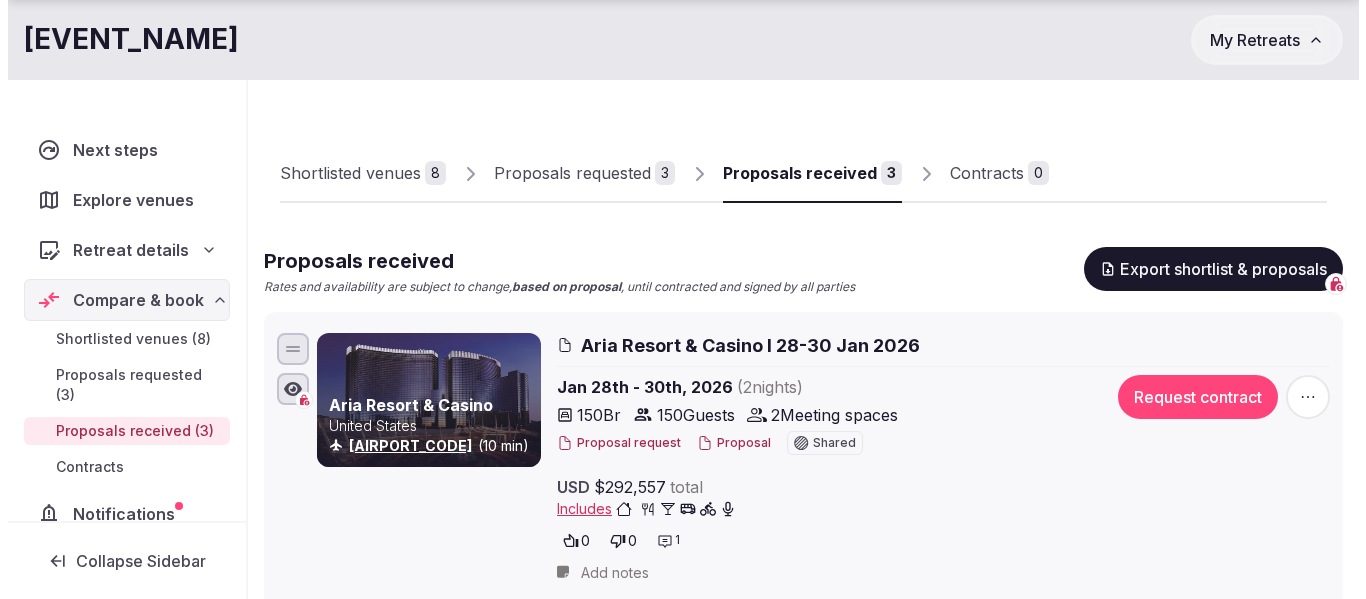 scroll, scrollTop: 100, scrollLeft: 0, axis: vertical 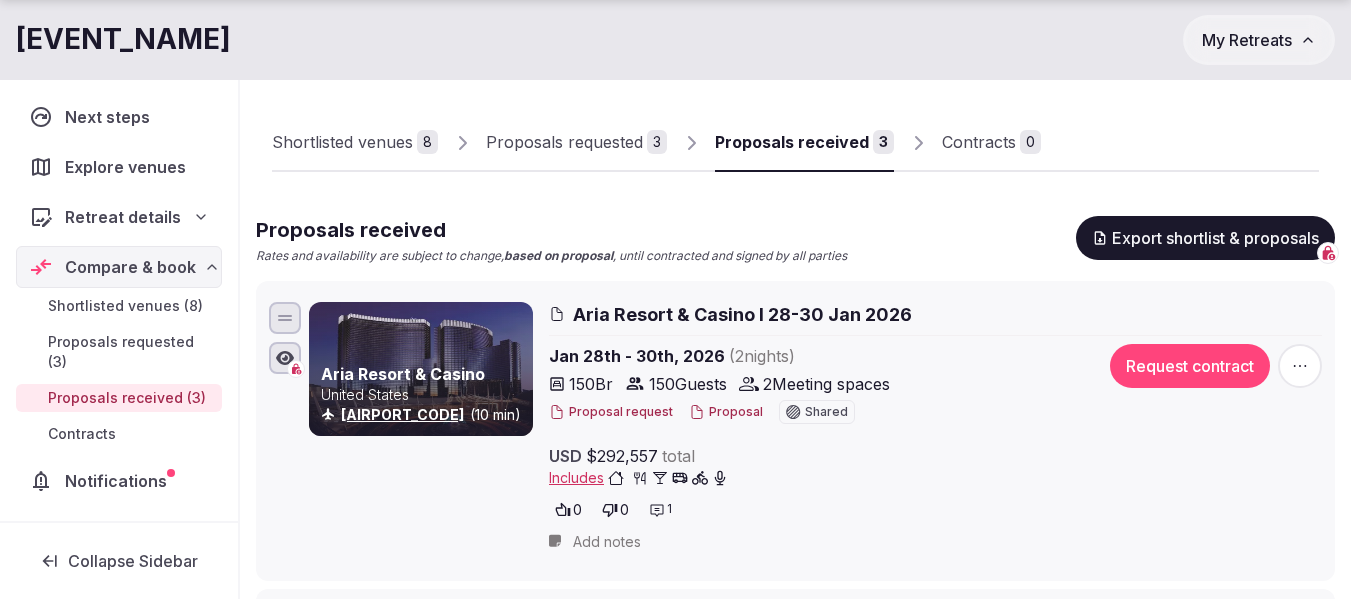 click on "Proposal" at bounding box center [726, 412] 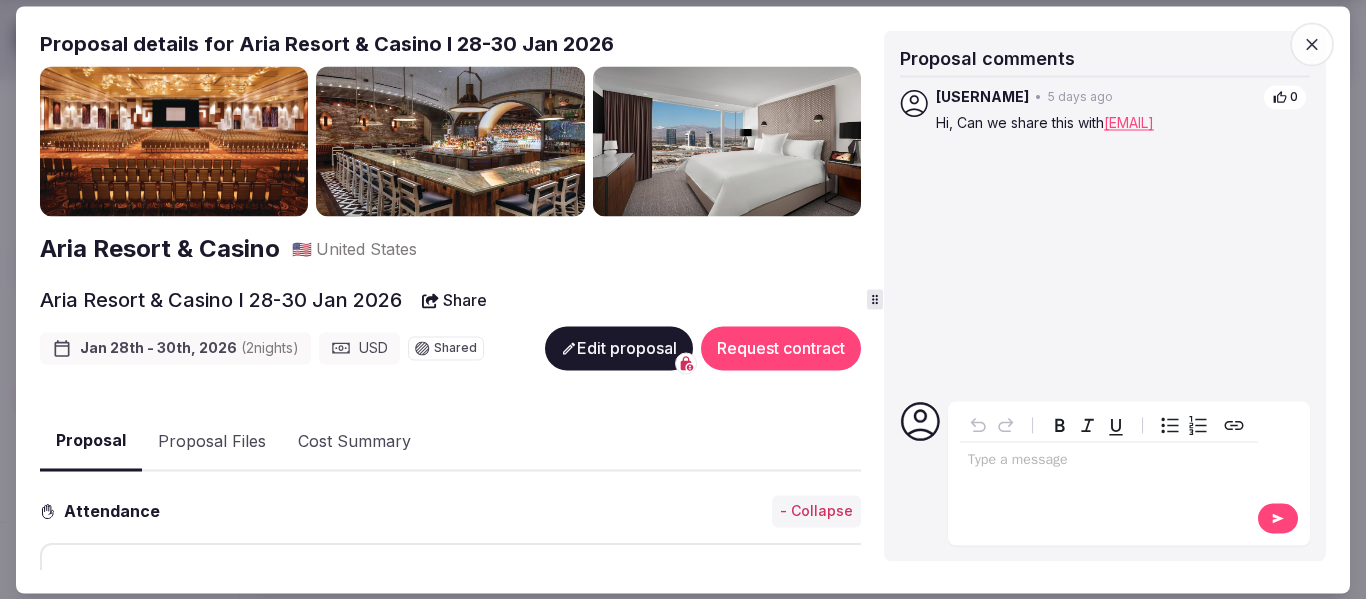 drag, startPoint x: 868, startPoint y: 300, endPoint x: 896, endPoint y: 300, distance: 28 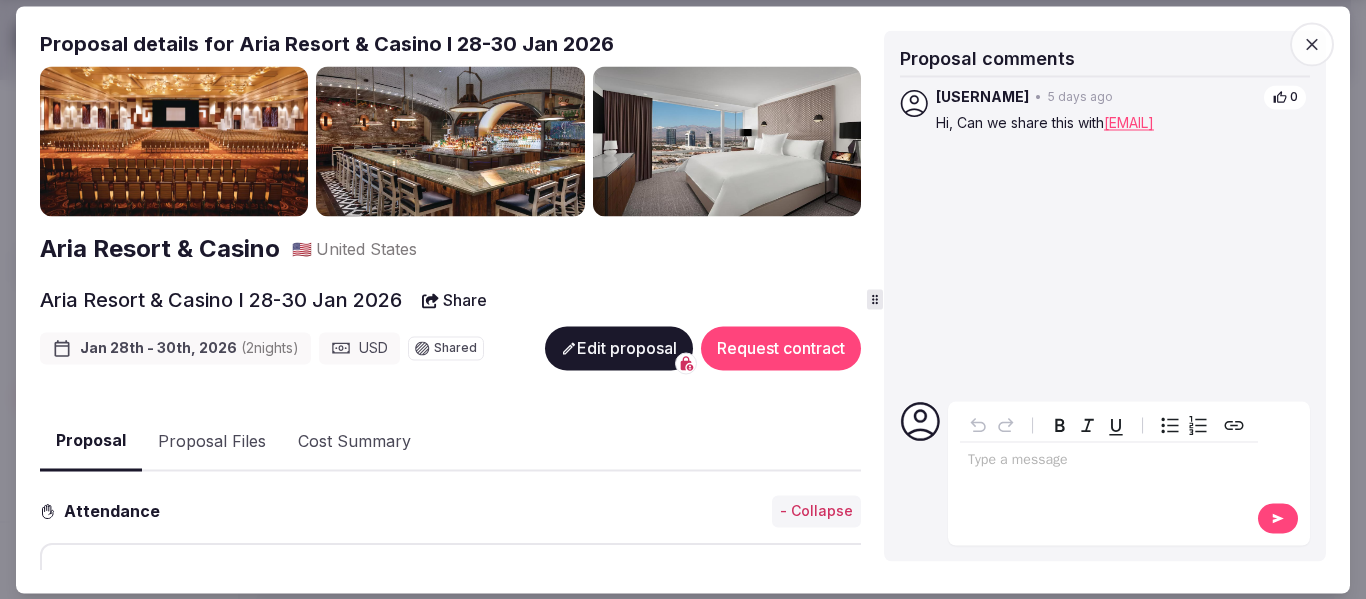 click 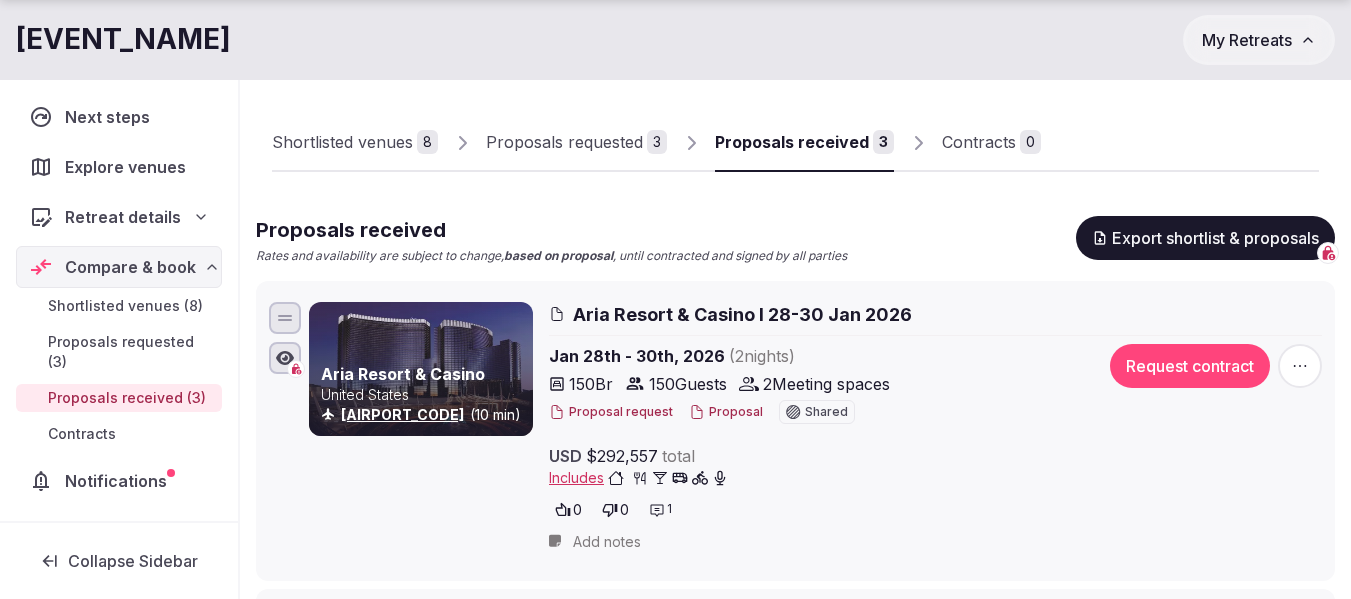 click on "Proposal" at bounding box center [726, 412] 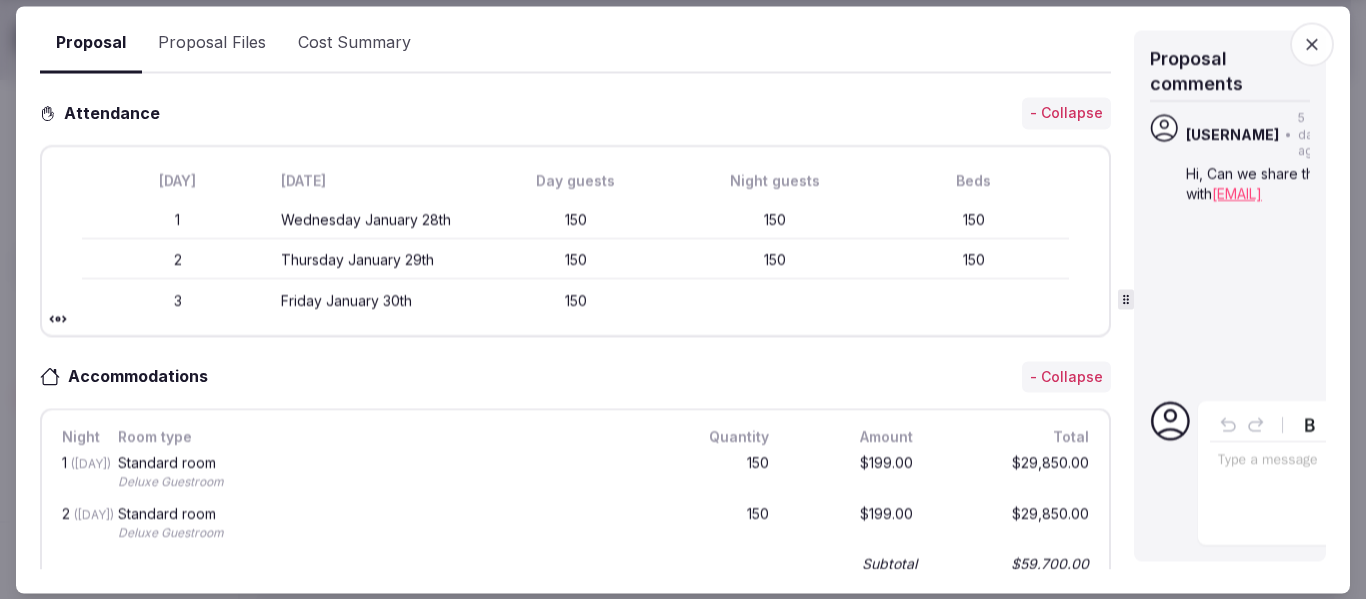 scroll, scrollTop: 448, scrollLeft: 0, axis: vertical 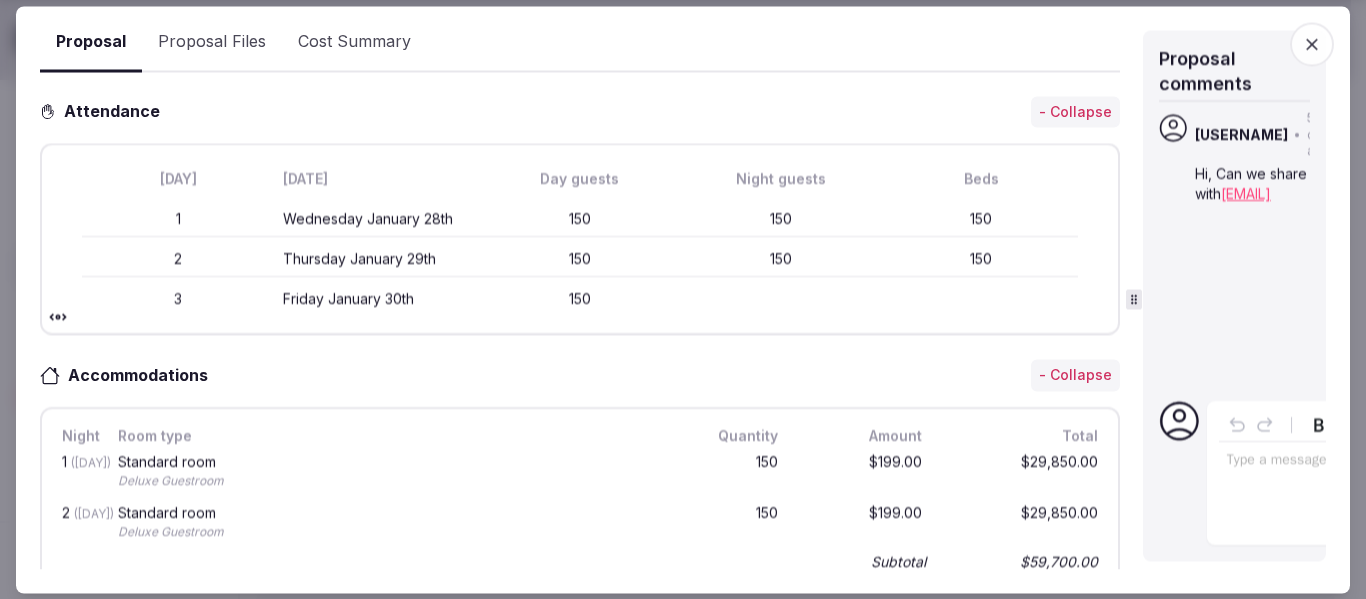 click at bounding box center [1134, 299] 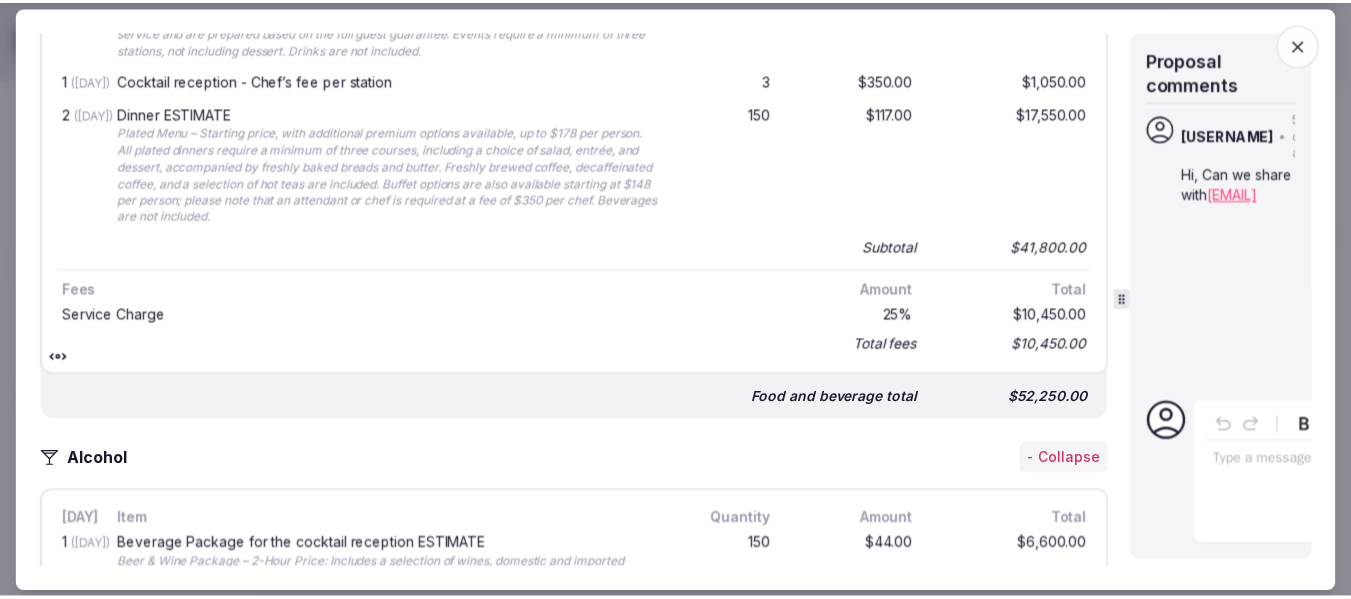 scroll, scrollTop: 1748, scrollLeft: 0, axis: vertical 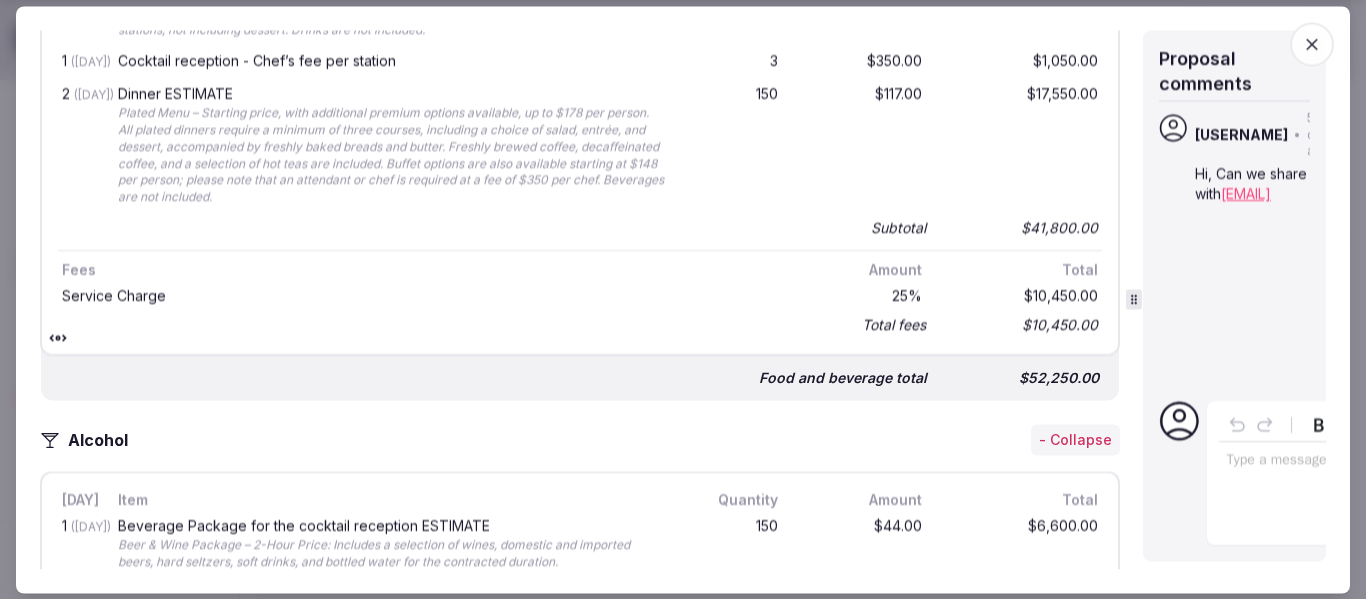 click 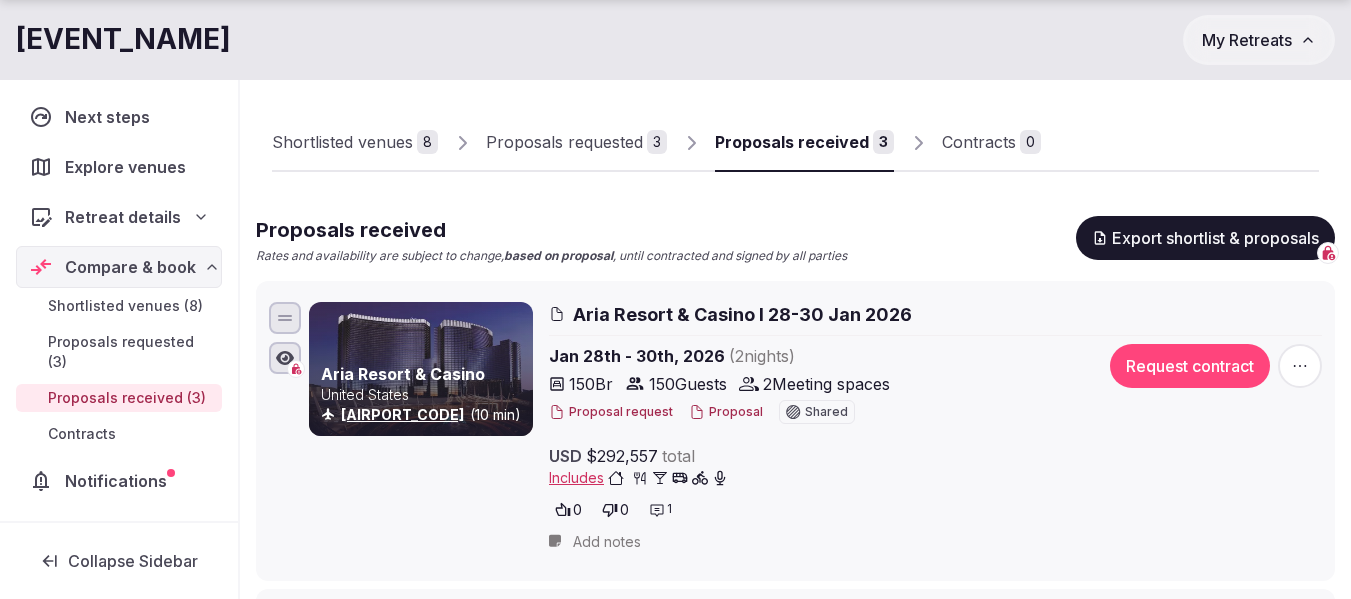 click on "My Retreats" at bounding box center (1247, 40) 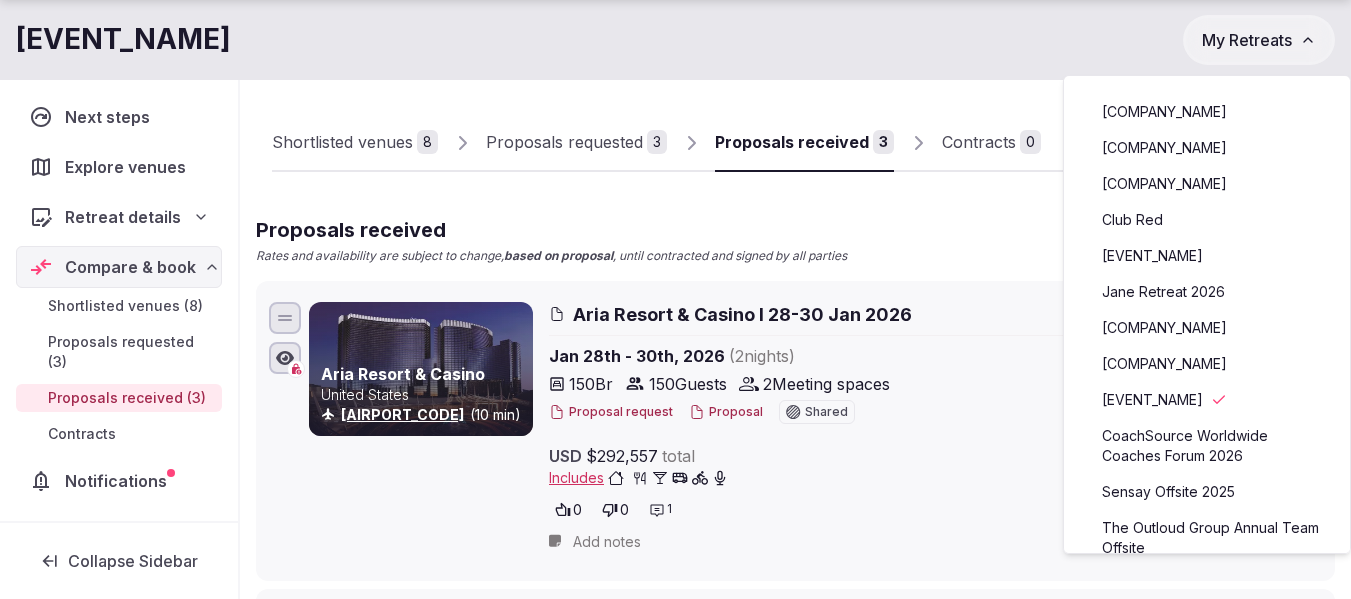 click on "Club Red" at bounding box center [1207, 220] 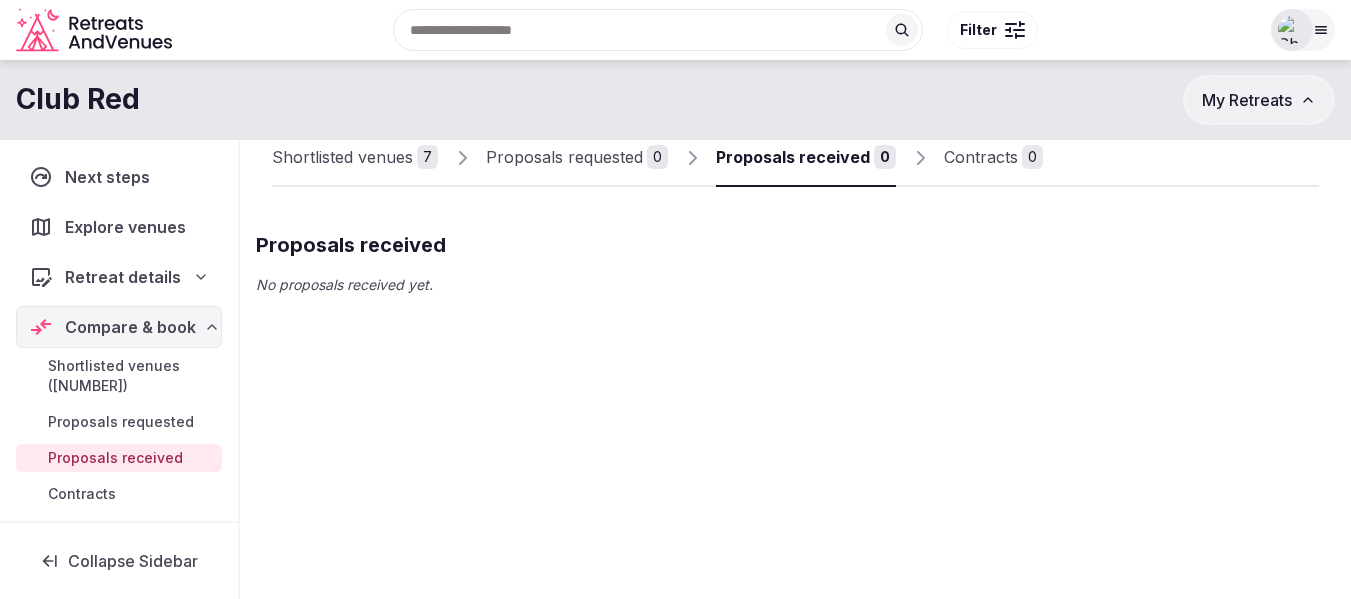 scroll, scrollTop: 85, scrollLeft: 0, axis: vertical 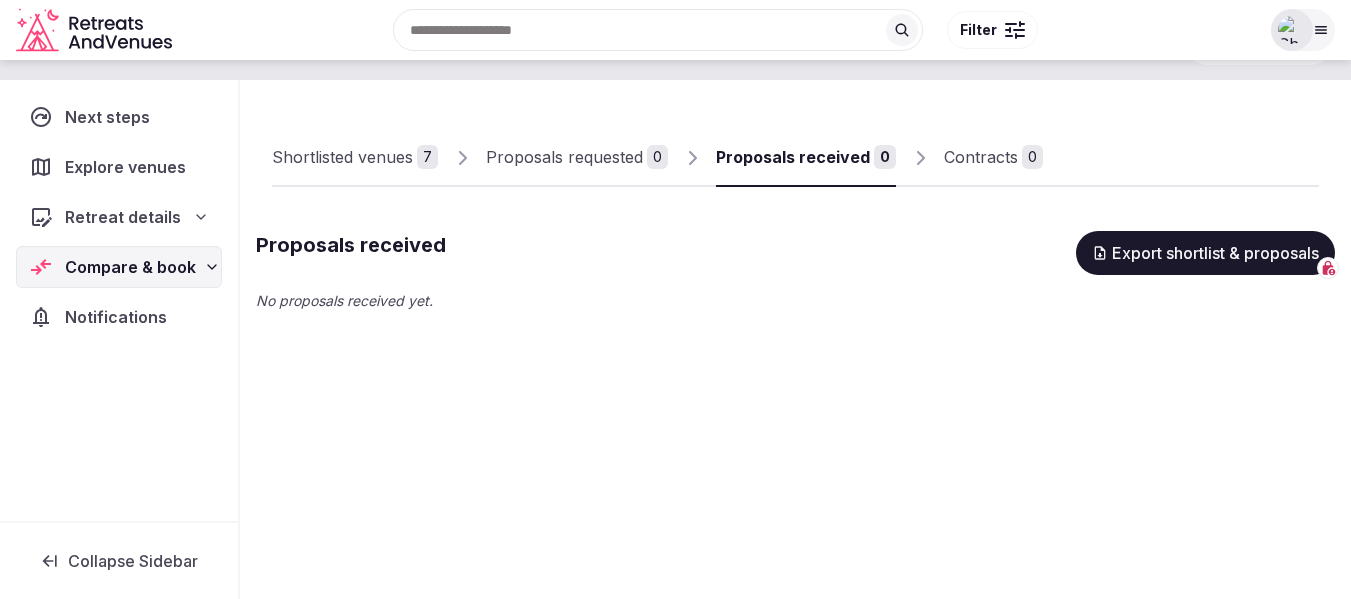 click on "Retreat details" at bounding box center [119, 217] 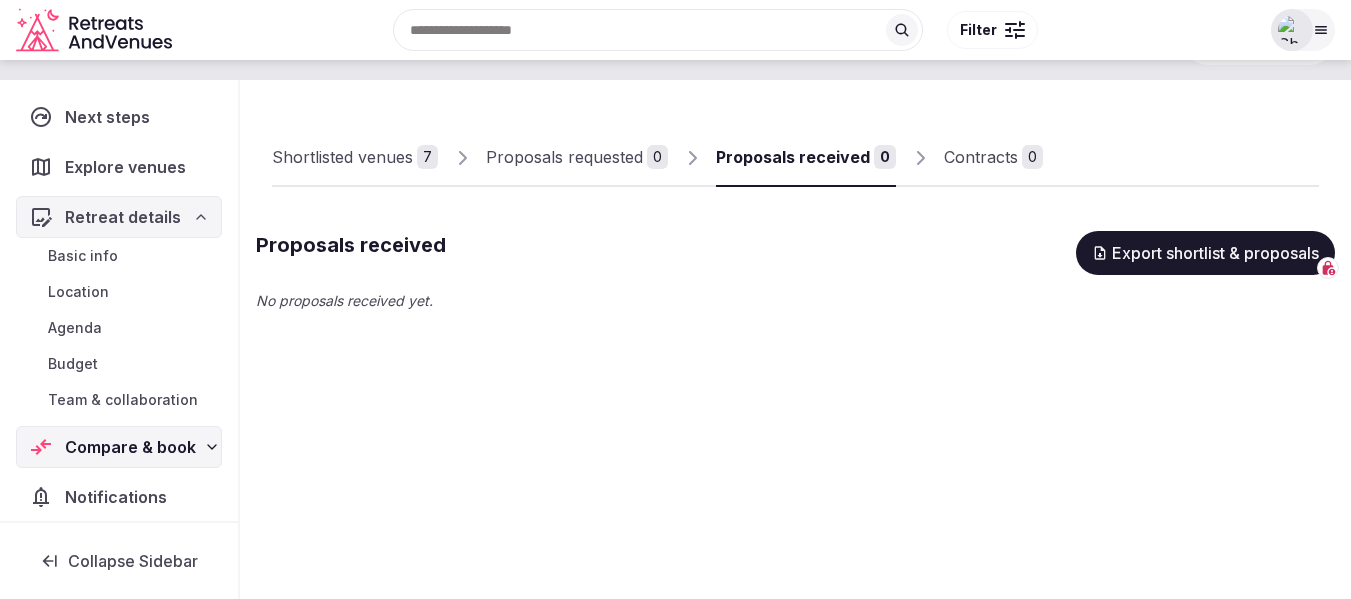 click on "Basic info" at bounding box center (83, 256) 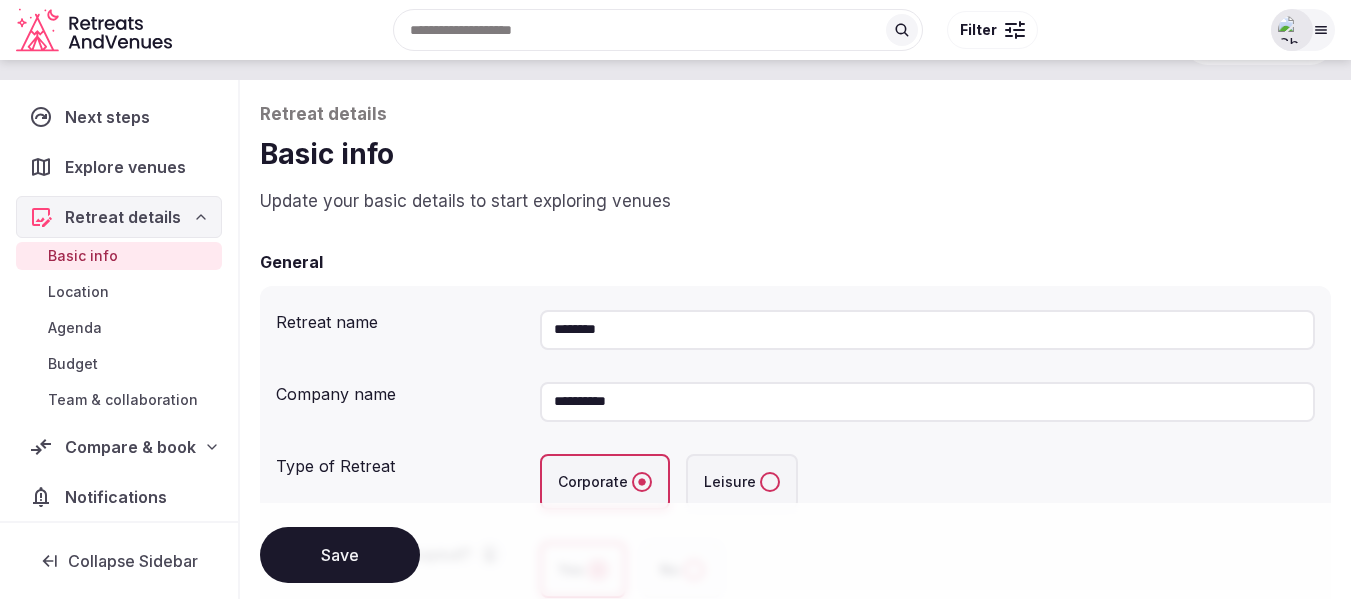 click on "Basic info" at bounding box center [83, 256] 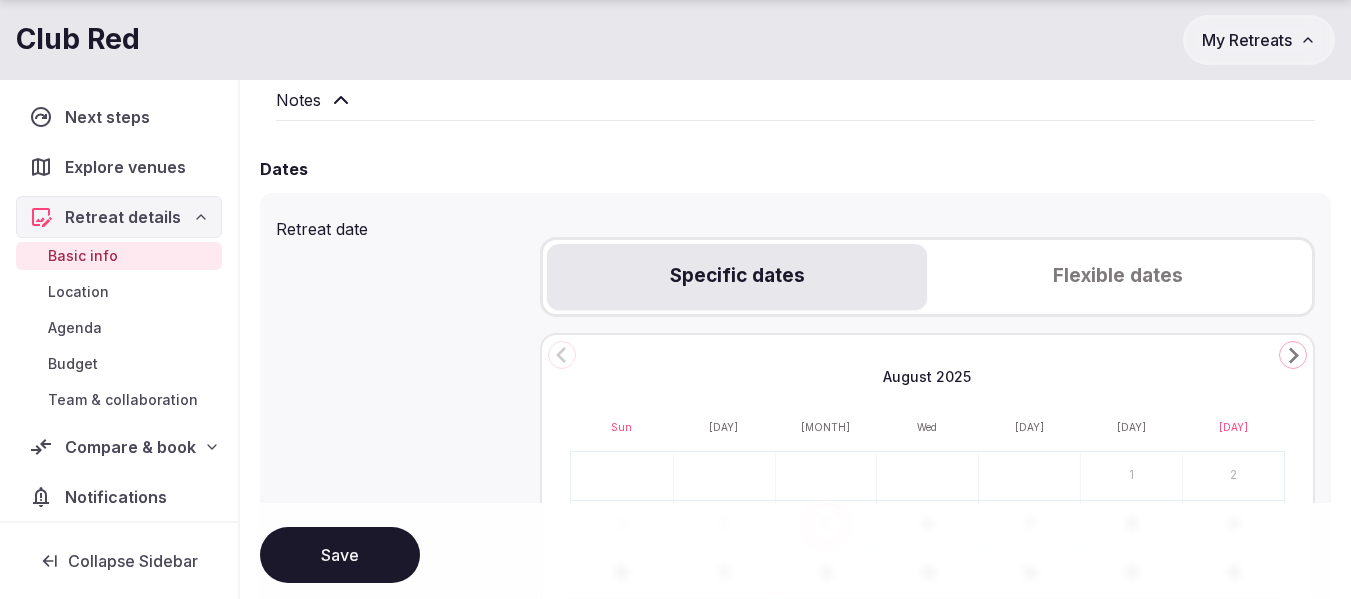 scroll, scrollTop: 785, scrollLeft: 0, axis: vertical 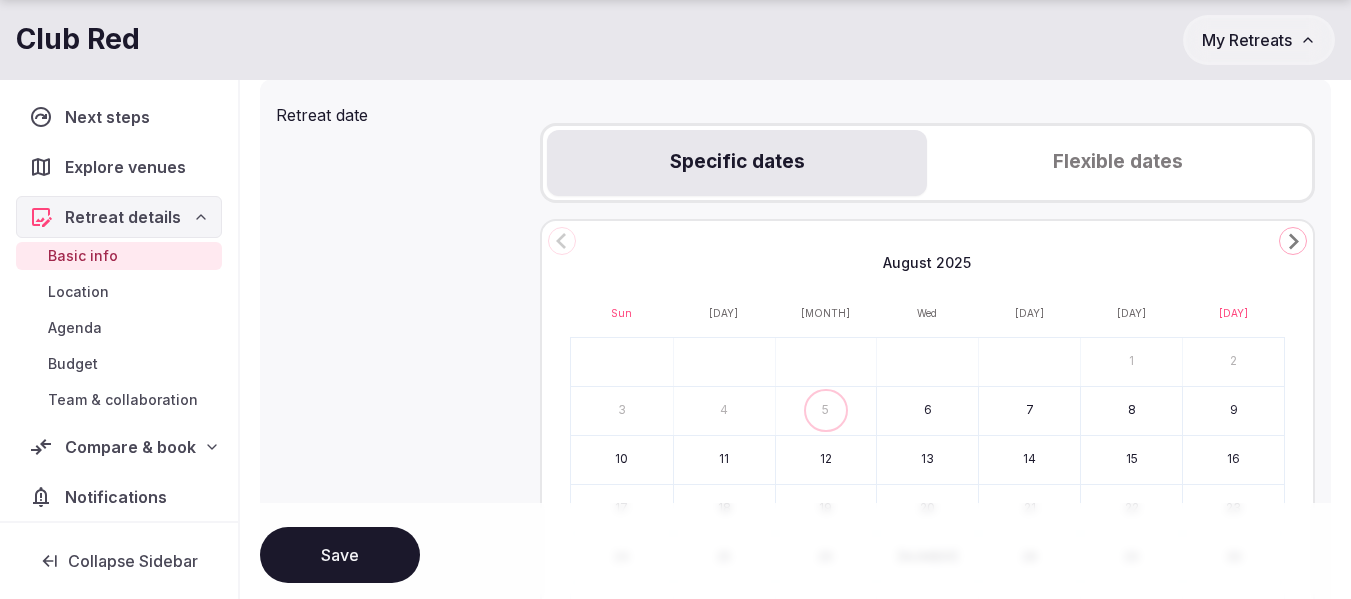 click on "Flexible dates" at bounding box center [1117, 163] 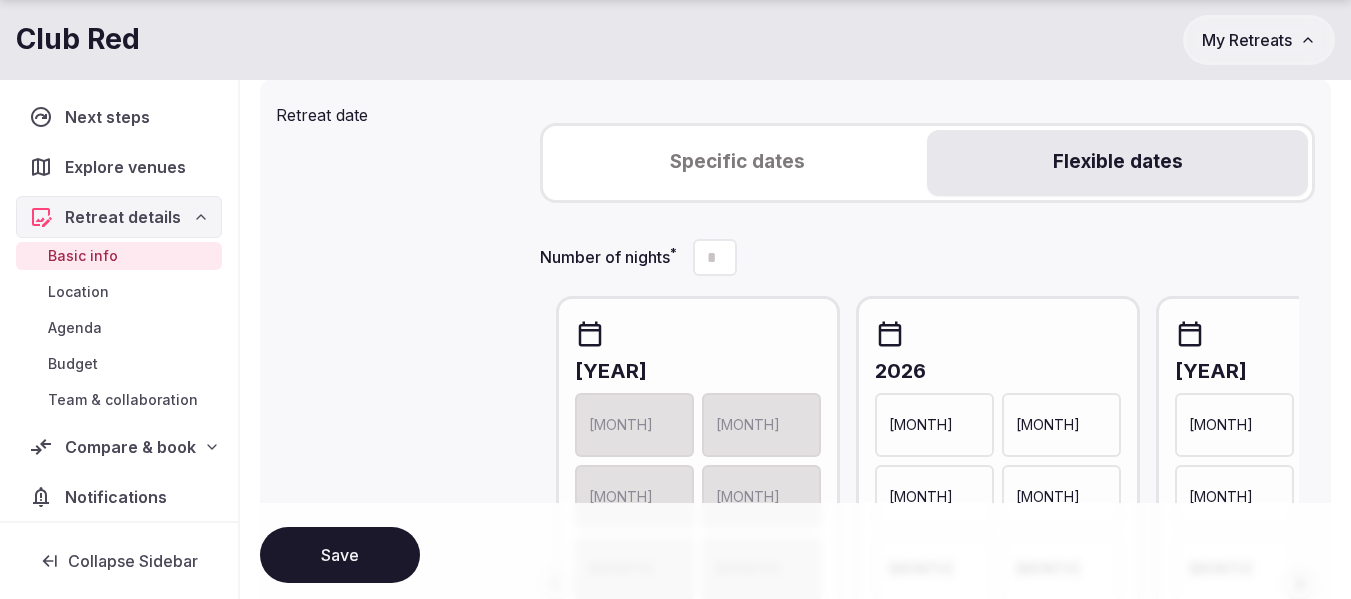 drag, startPoint x: 725, startPoint y: 259, endPoint x: 676, endPoint y: 263, distance: 49.162994 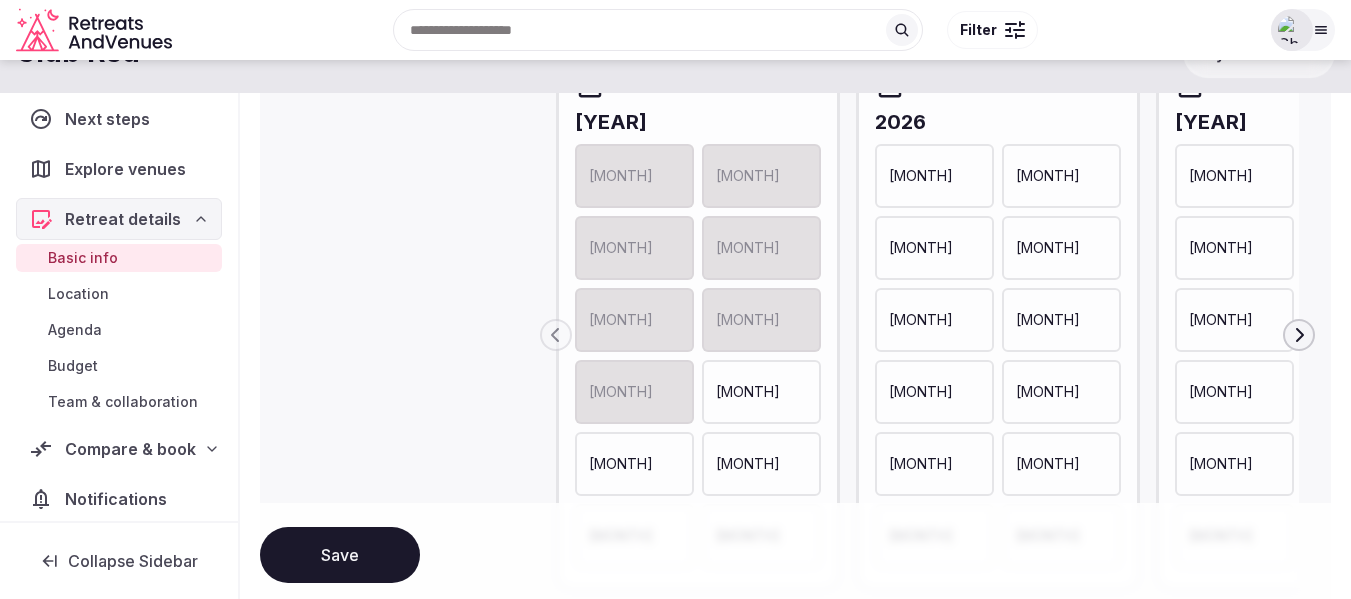scroll, scrollTop: 985, scrollLeft: 0, axis: vertical 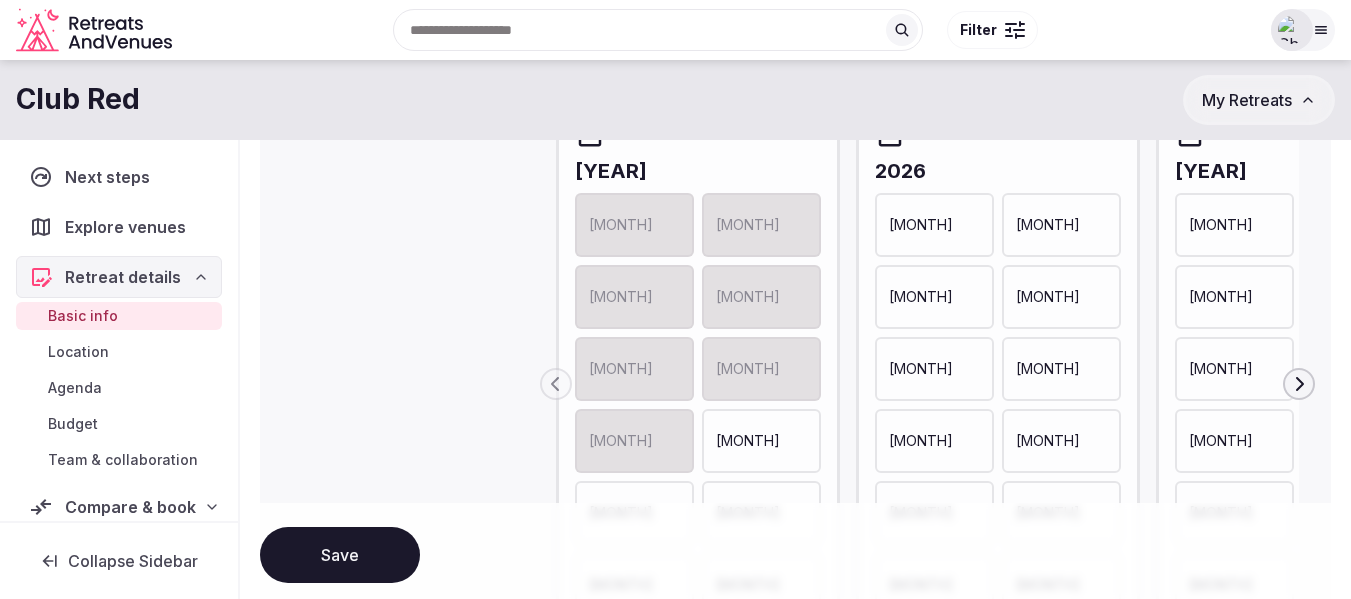 type on "*" 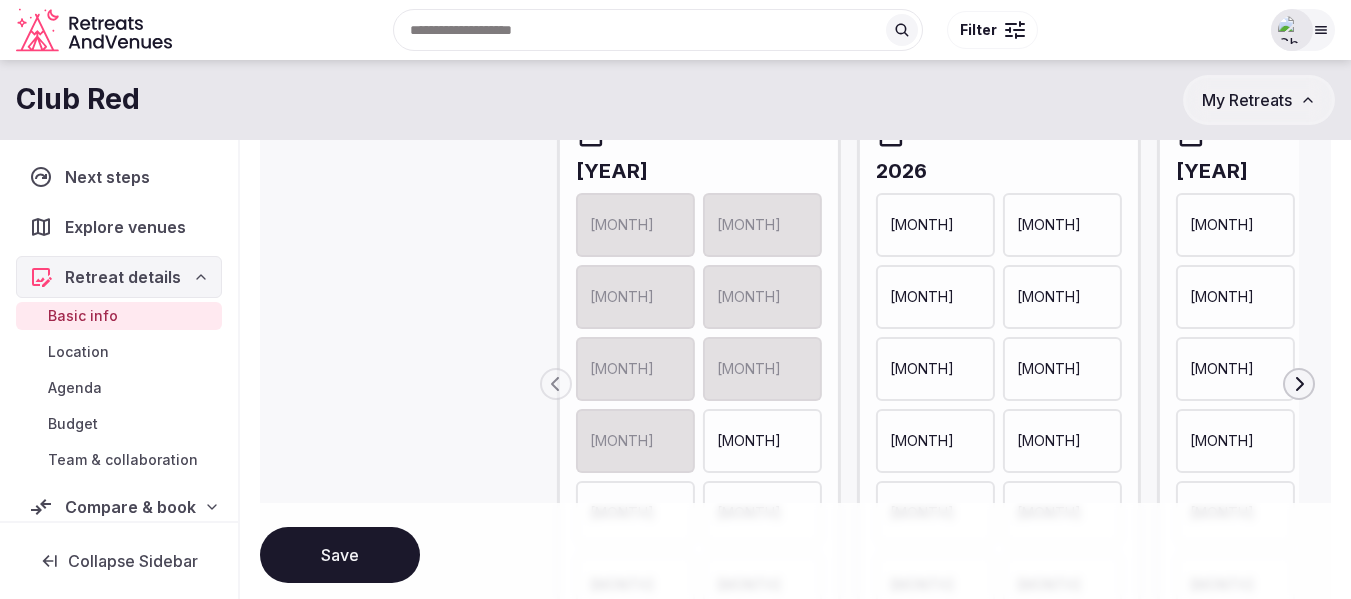click on "[MONTH]" at bounding box center [1049, 297] 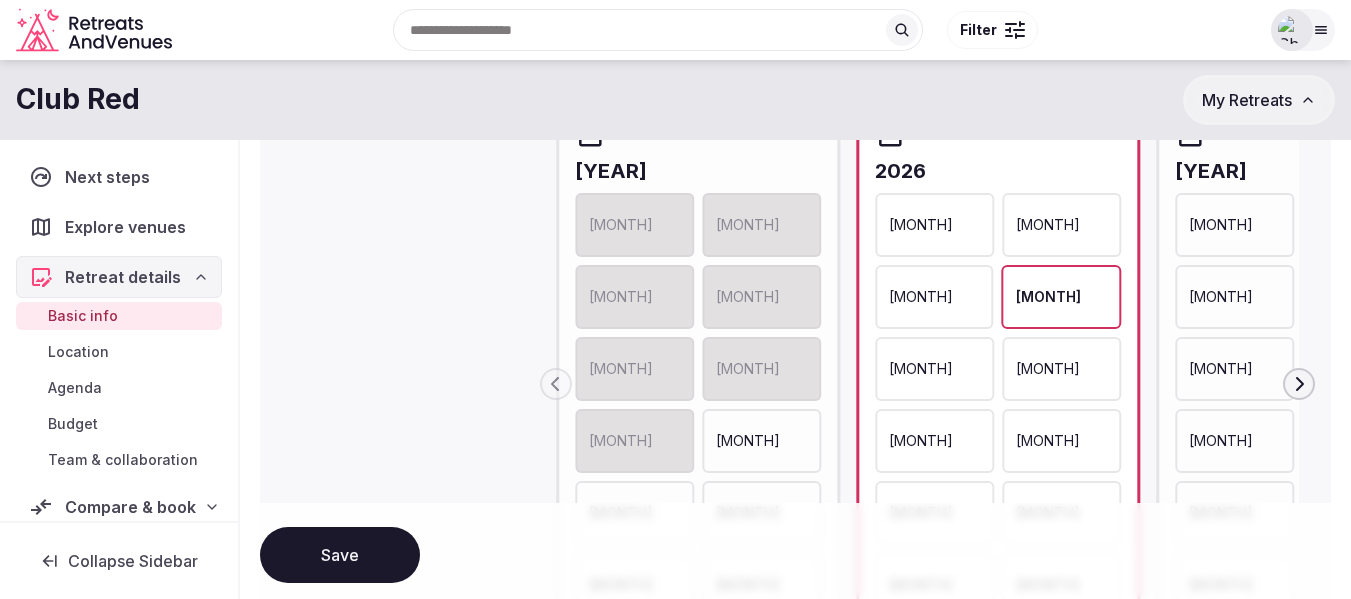 click on "[MONTH]" at bounding box center (921, 369) 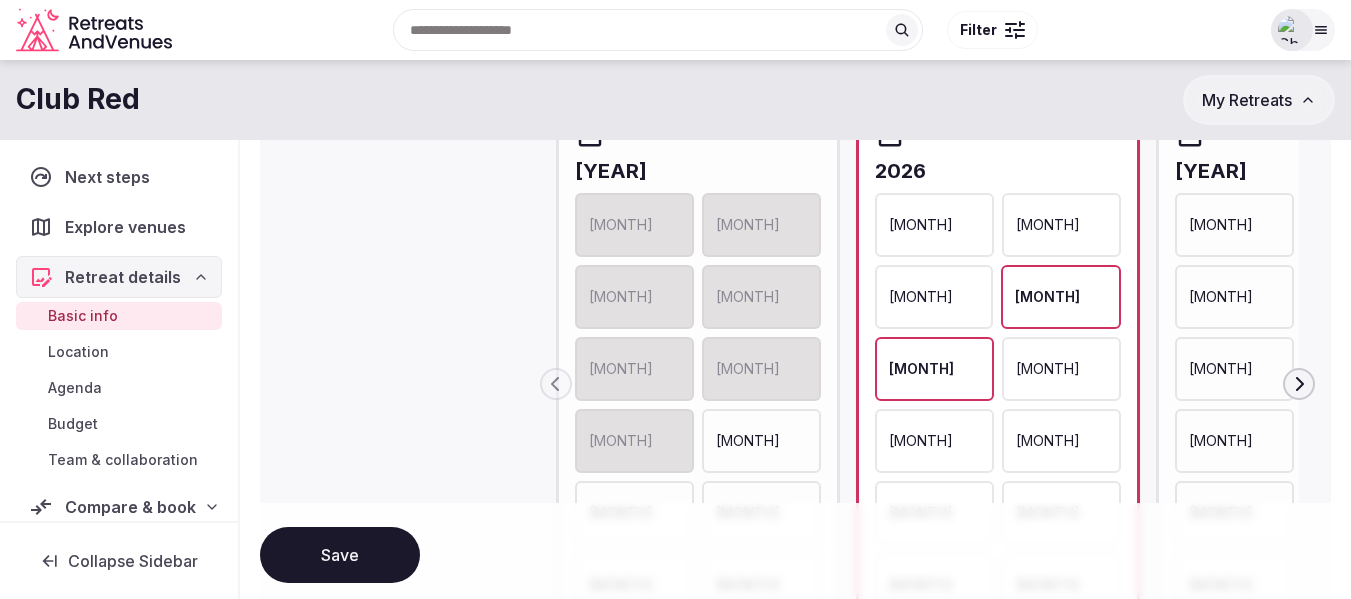 click on "[MONTH]" at bounding box center (1048, 369) 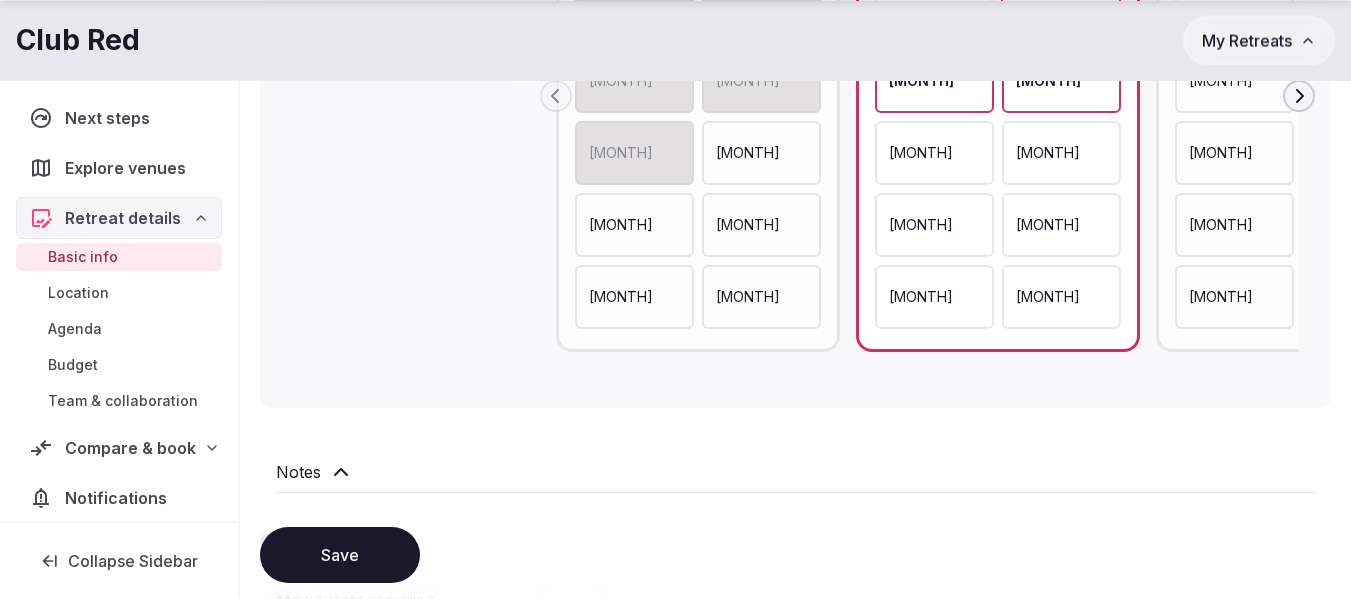 scroll, scrollTop: 1285, scrollLeft: 0, axis: vertical 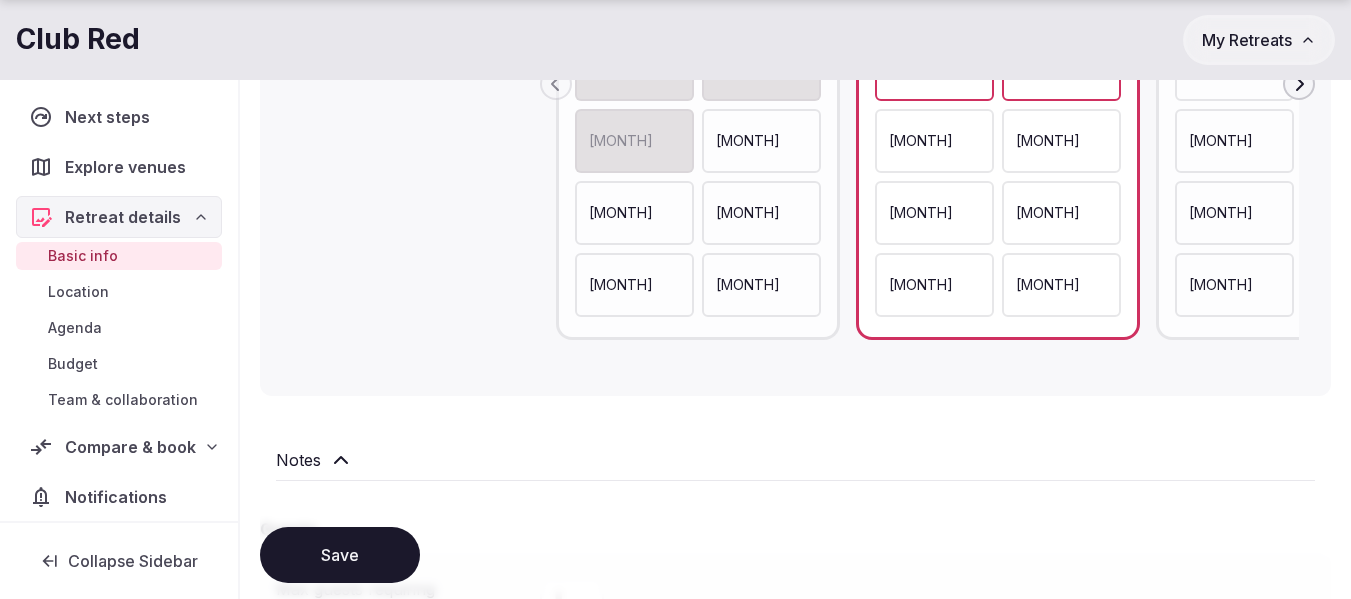 click on "Notes" at bounding box center (298, 460) 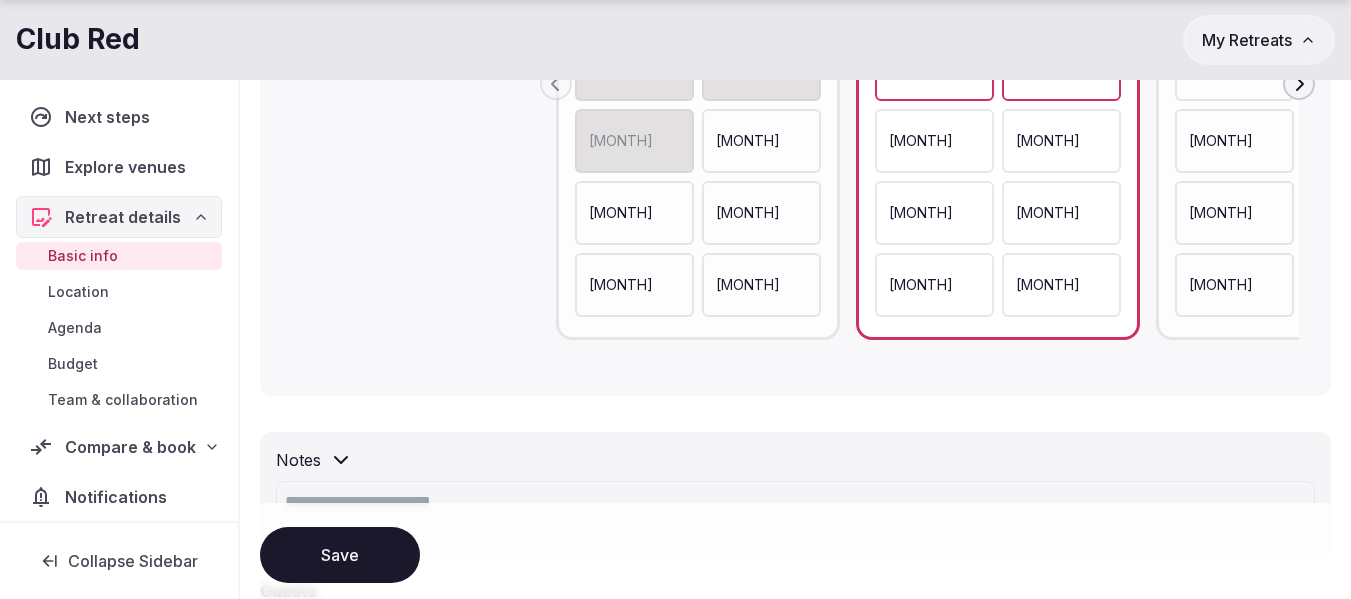 click at bounding box center [795, 509] 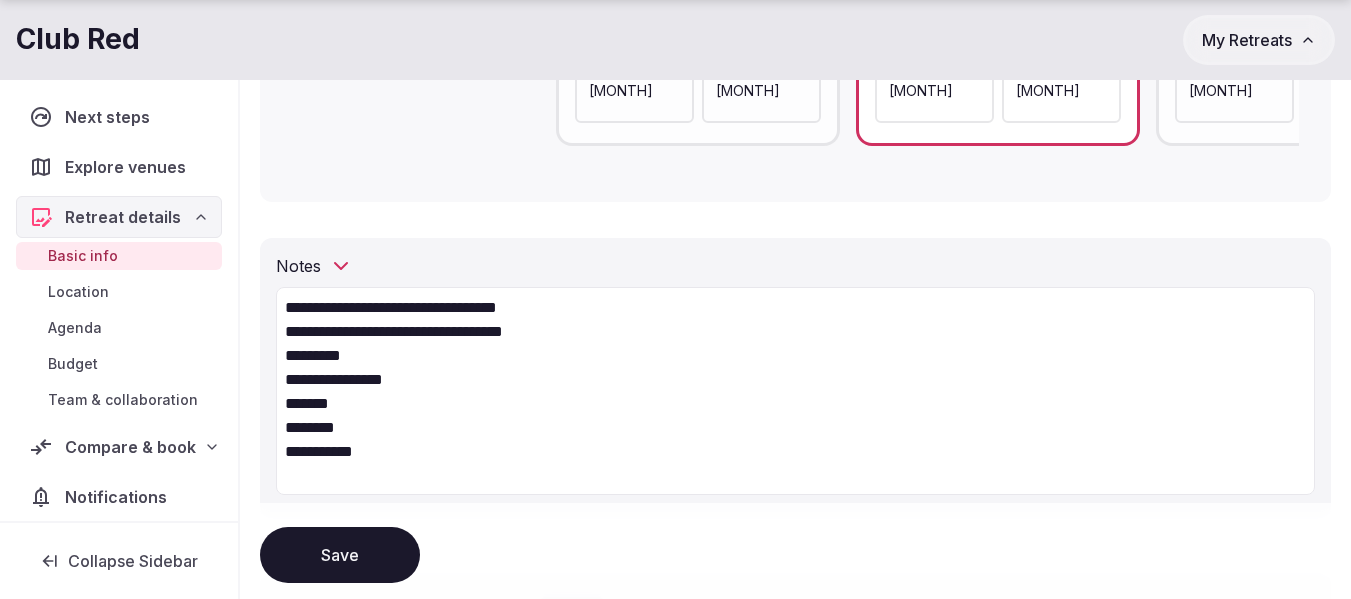 scroll, scrollTop: 1497, scrollLeft: 0, axis: vertical 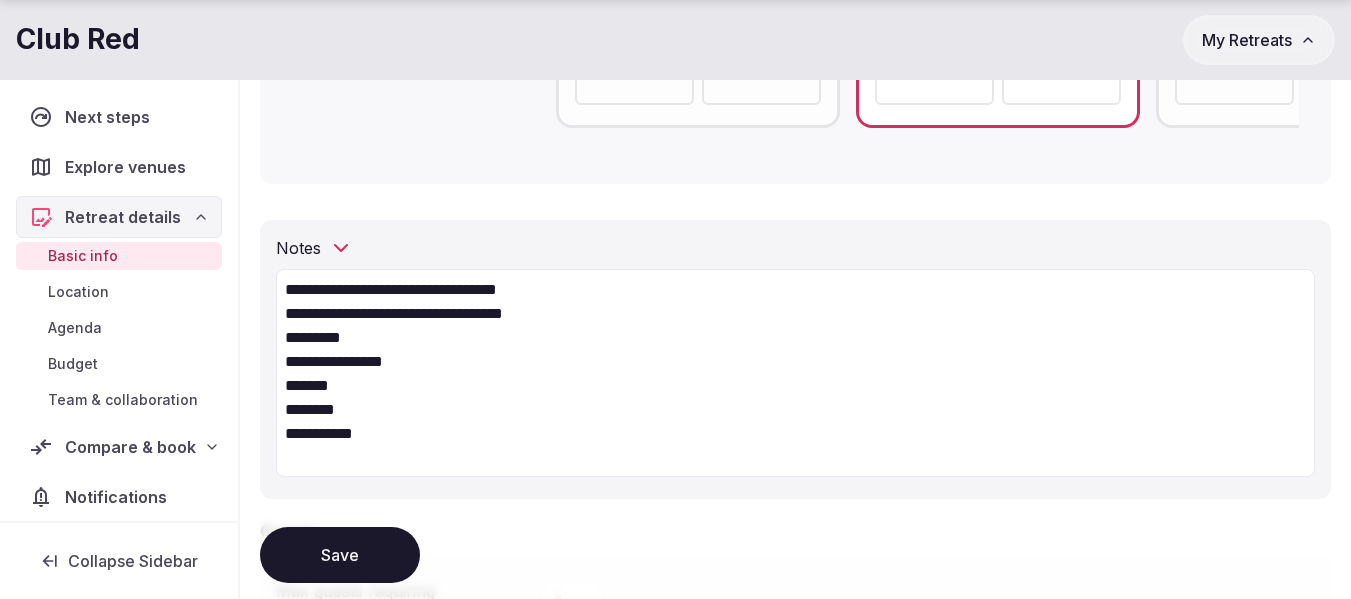 type on "**********" 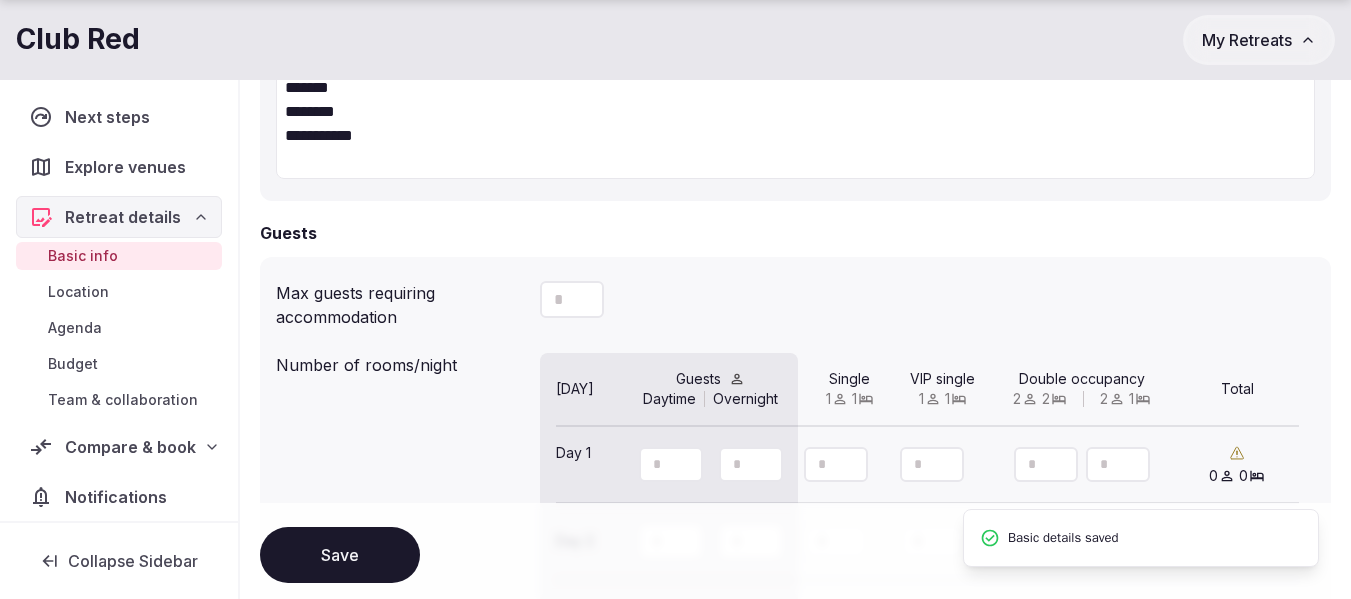 scroll, scrollTop: 1797, scrollLeft: 0, axis: vertical 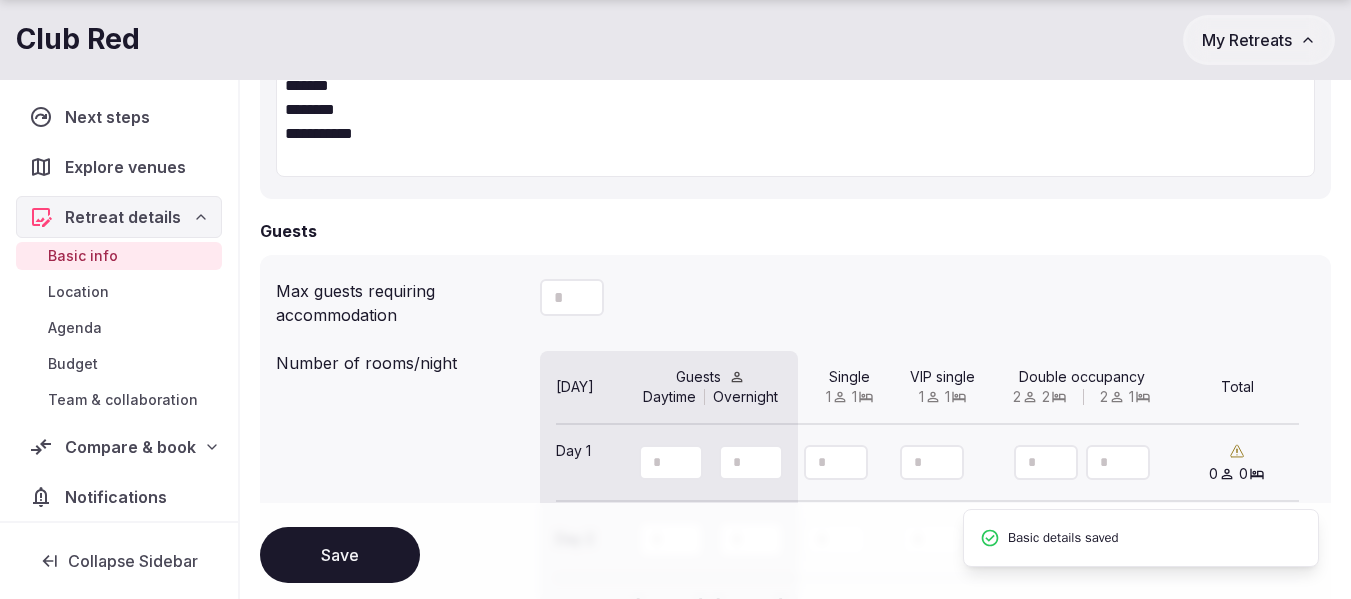 click 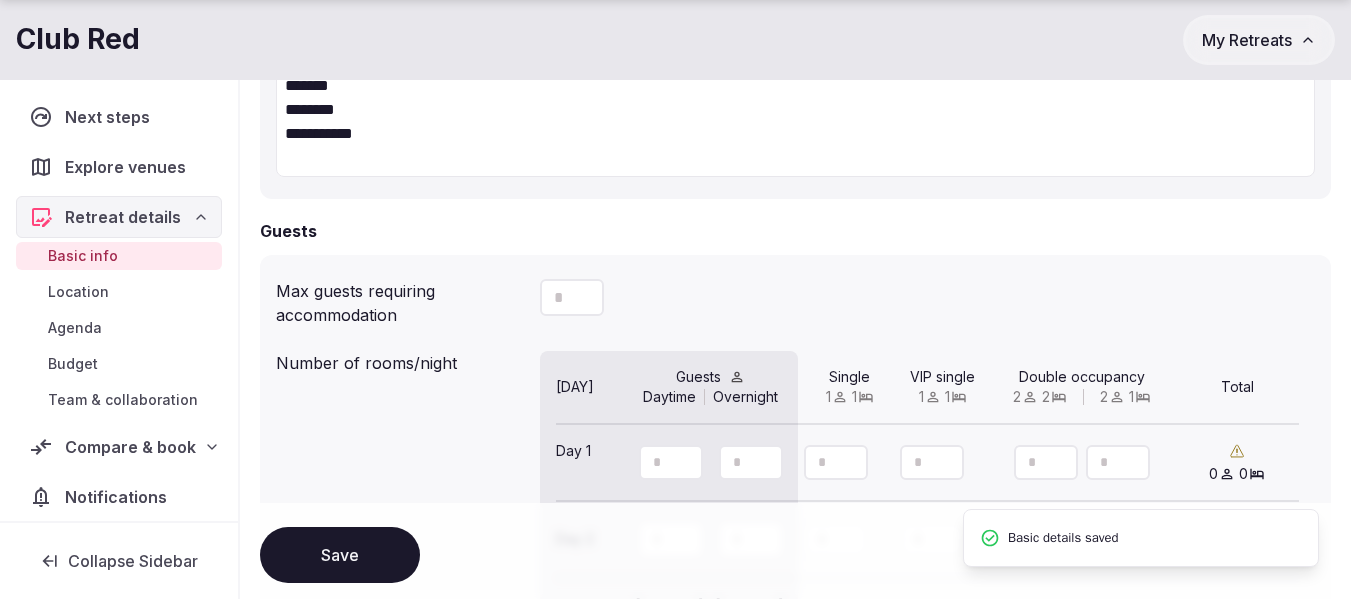 click 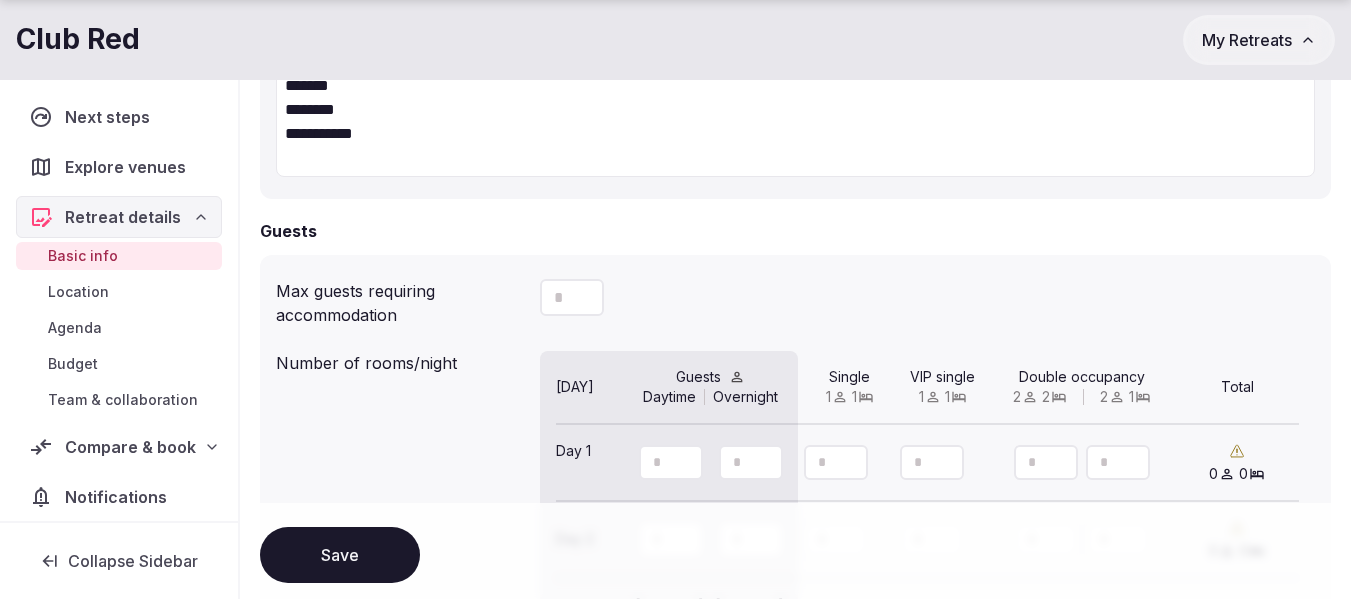 click 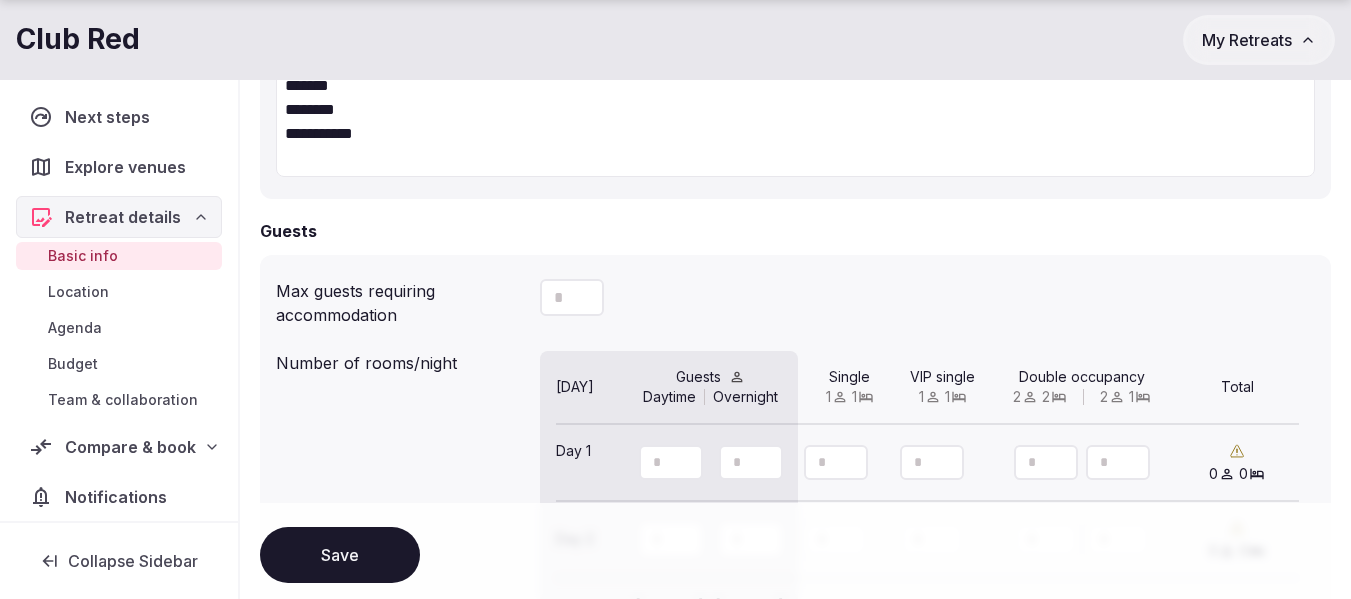 type on "**" 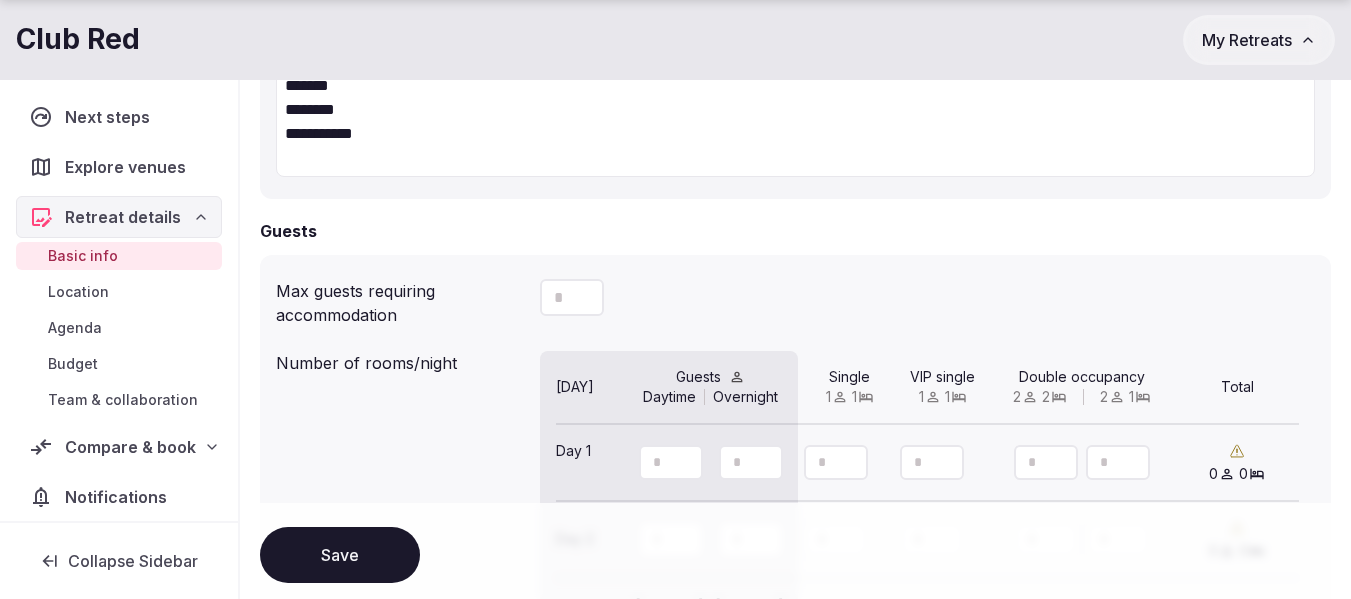 drag, startPoint x: 834, startPoint y: 392, endPoint x: 818, endPoint y: 395, distance: 16.27882 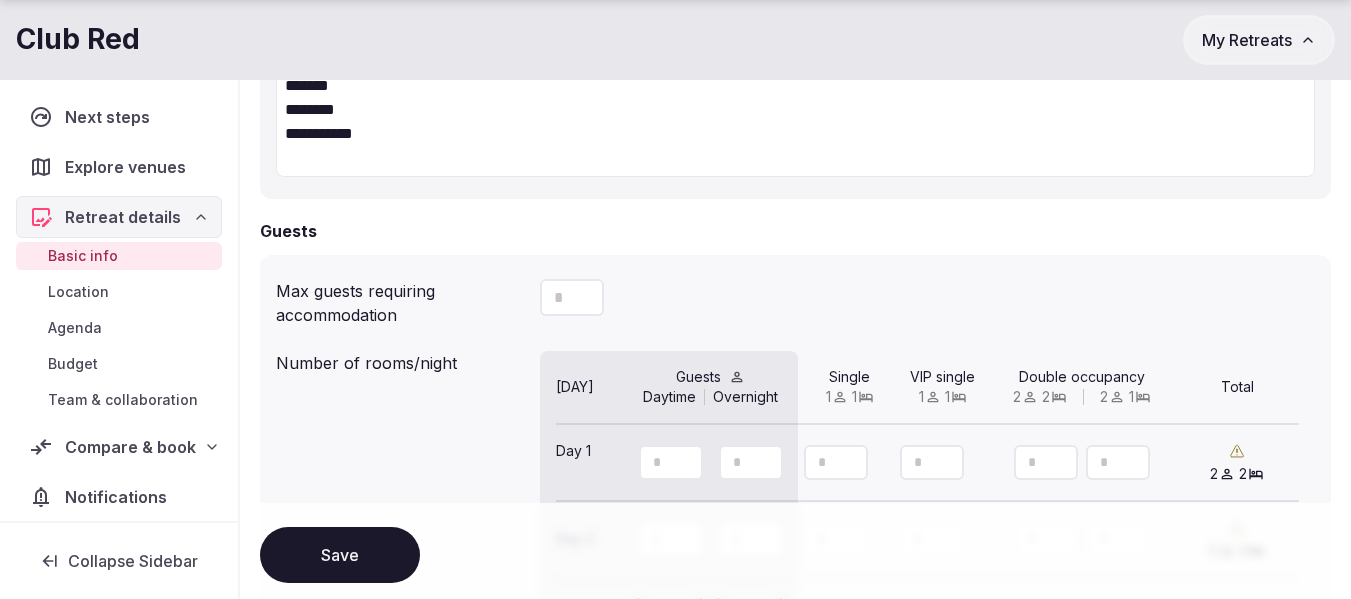 type on "*" 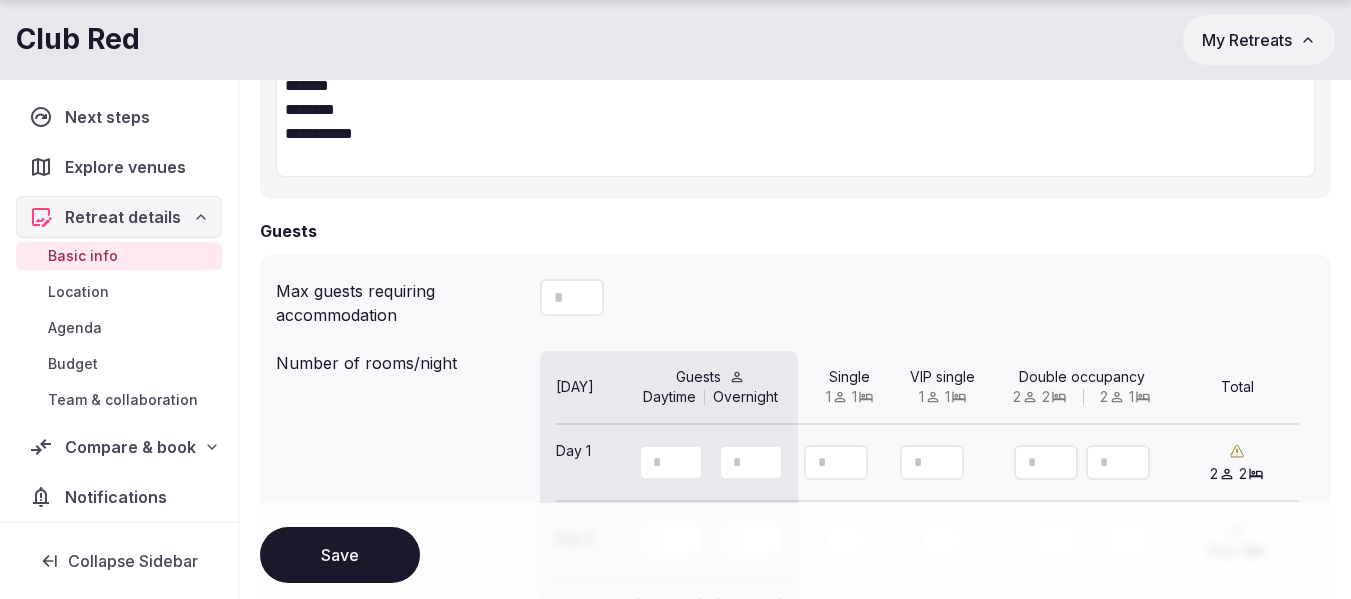 click at bounding box center [1118, 462] 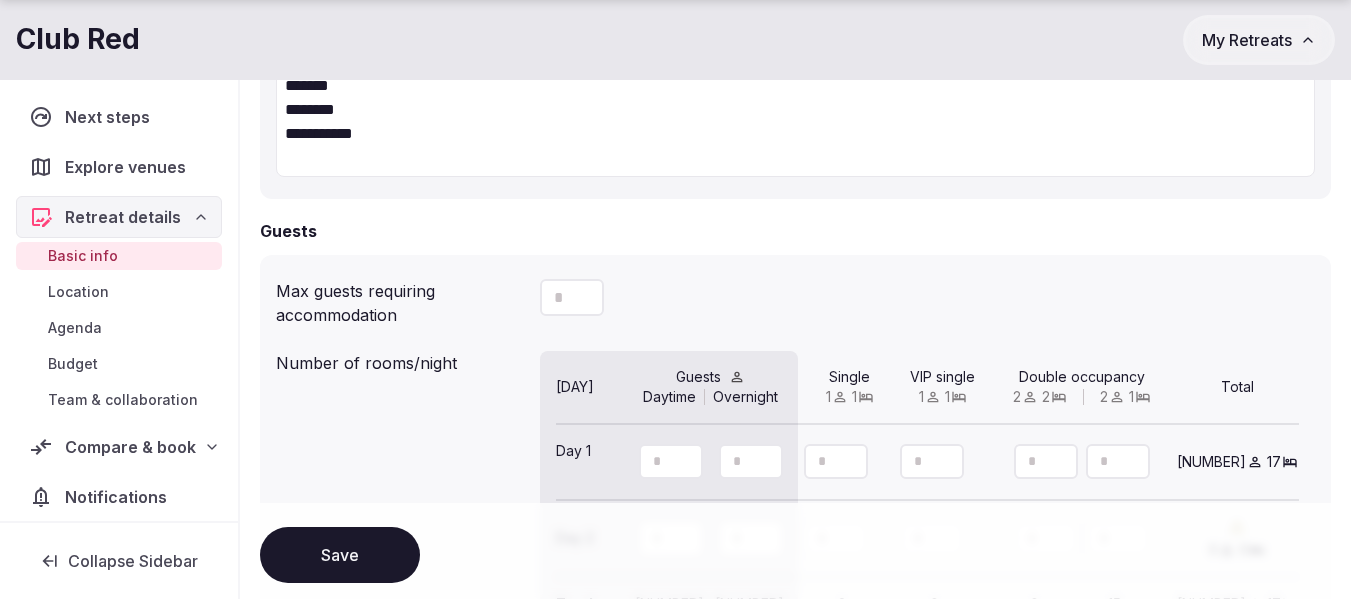 type on "**" 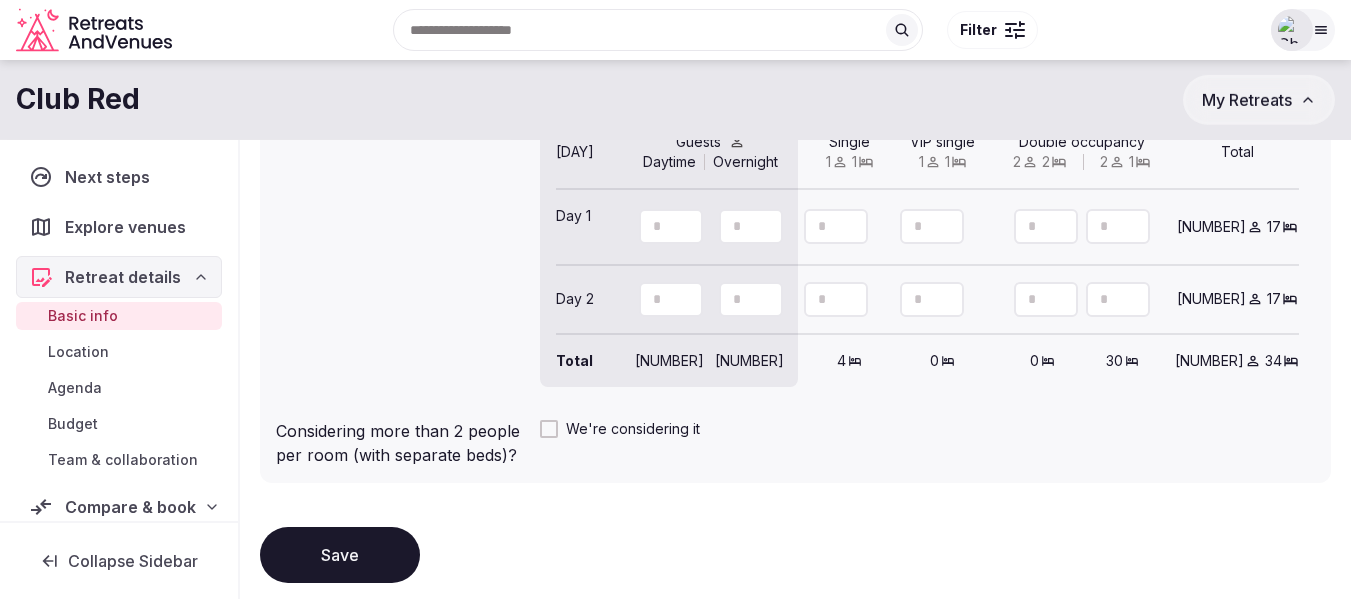 scroll, scrollTop: 1997, scrollLeft: 0, axis: vertical 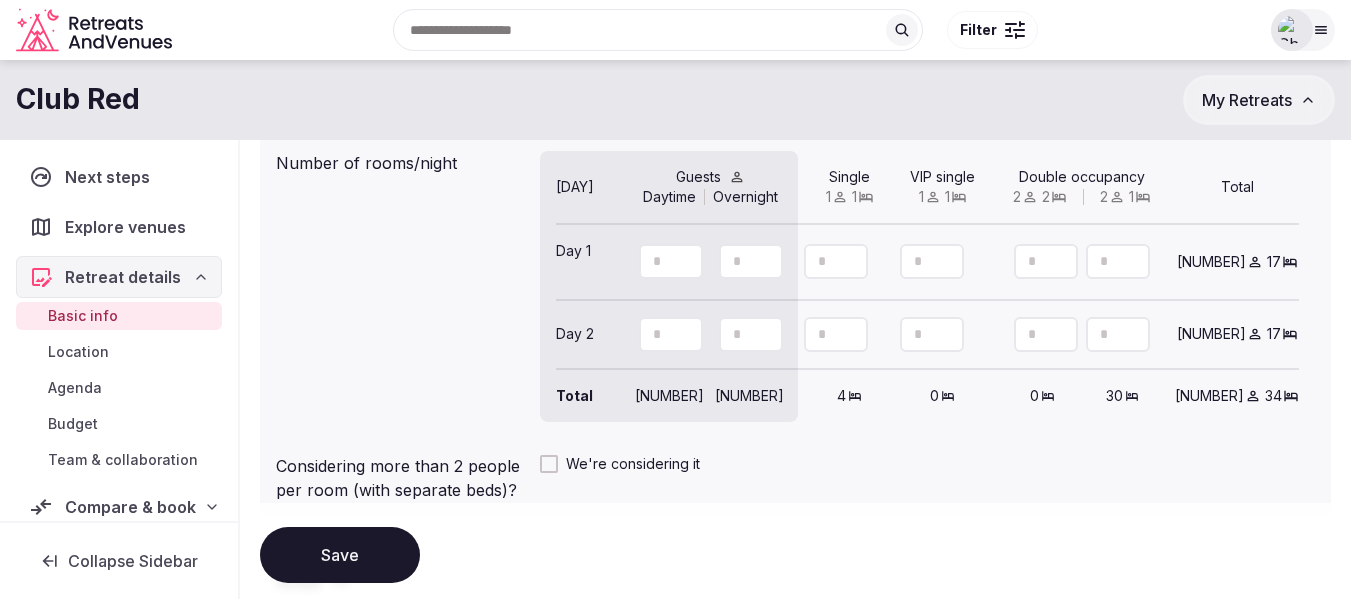 click on "Save" at bounding box center (340, 555) 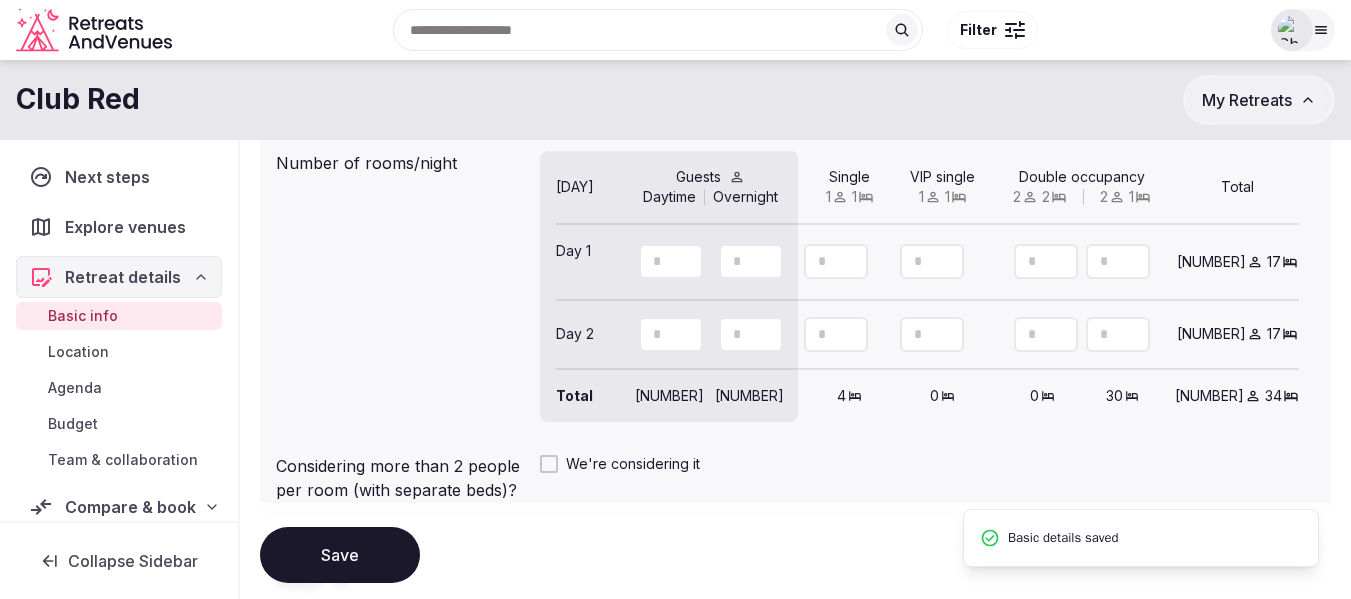 click on "Location" at bounding box center (78, 352) 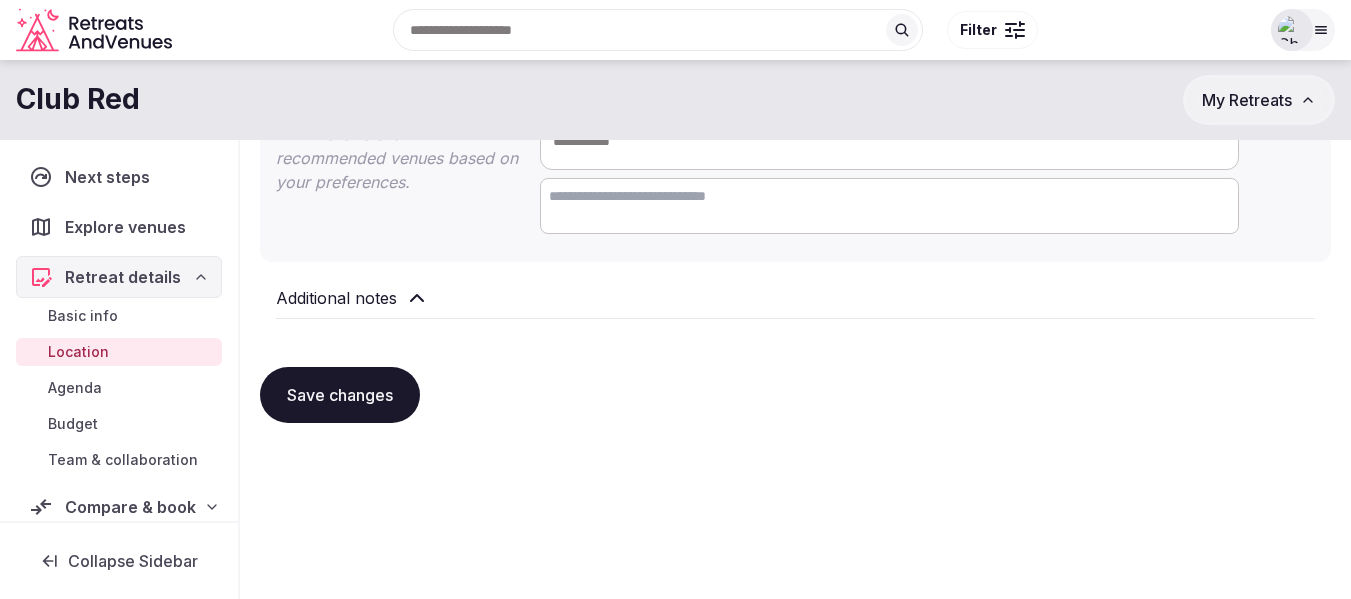 scroll, scrollTop: 0, scrollLeft: 0, axis: both 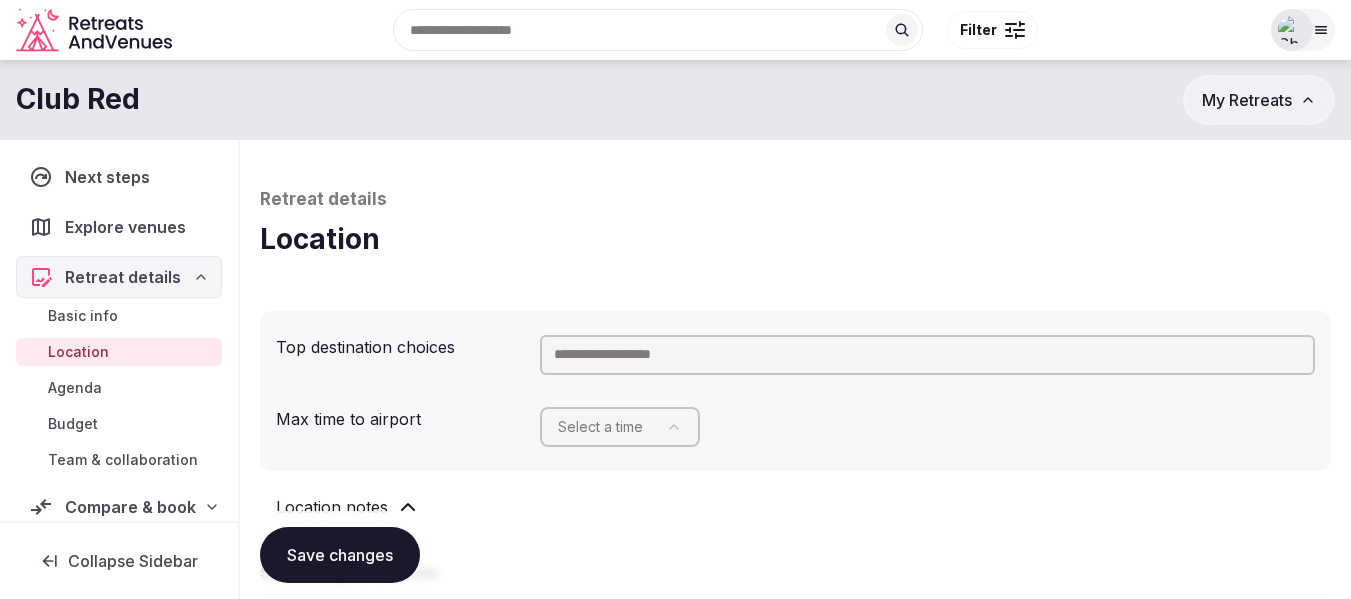 click at bounding box center [927, 355] 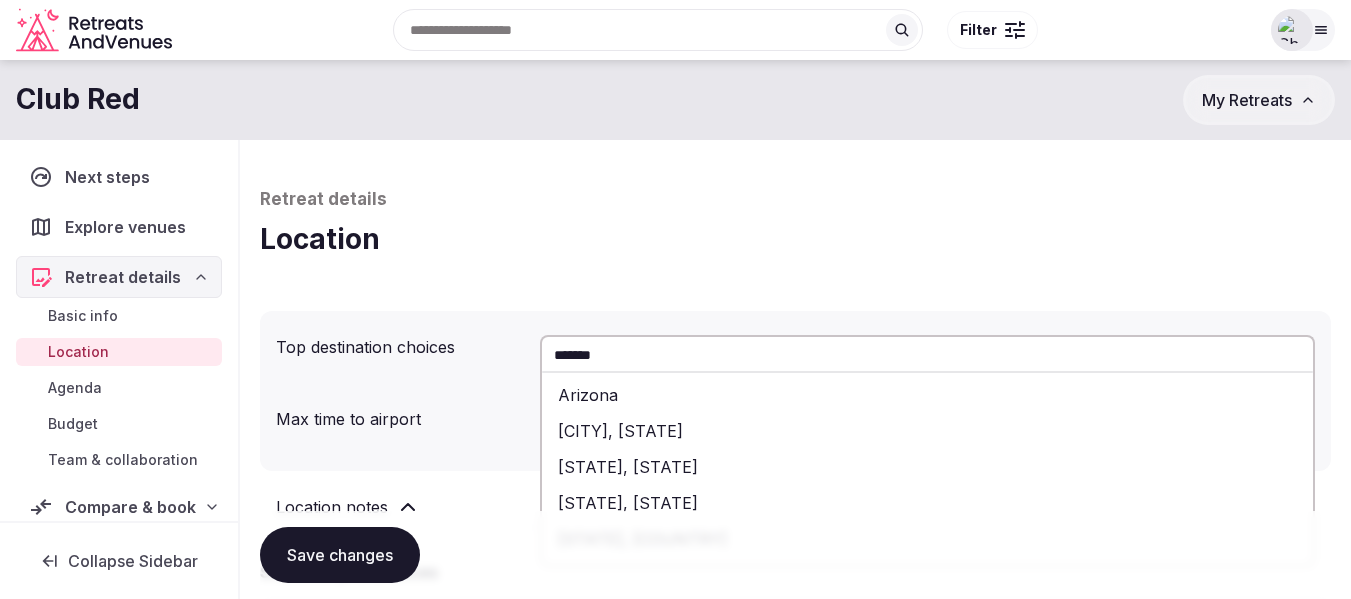 type on "*******" 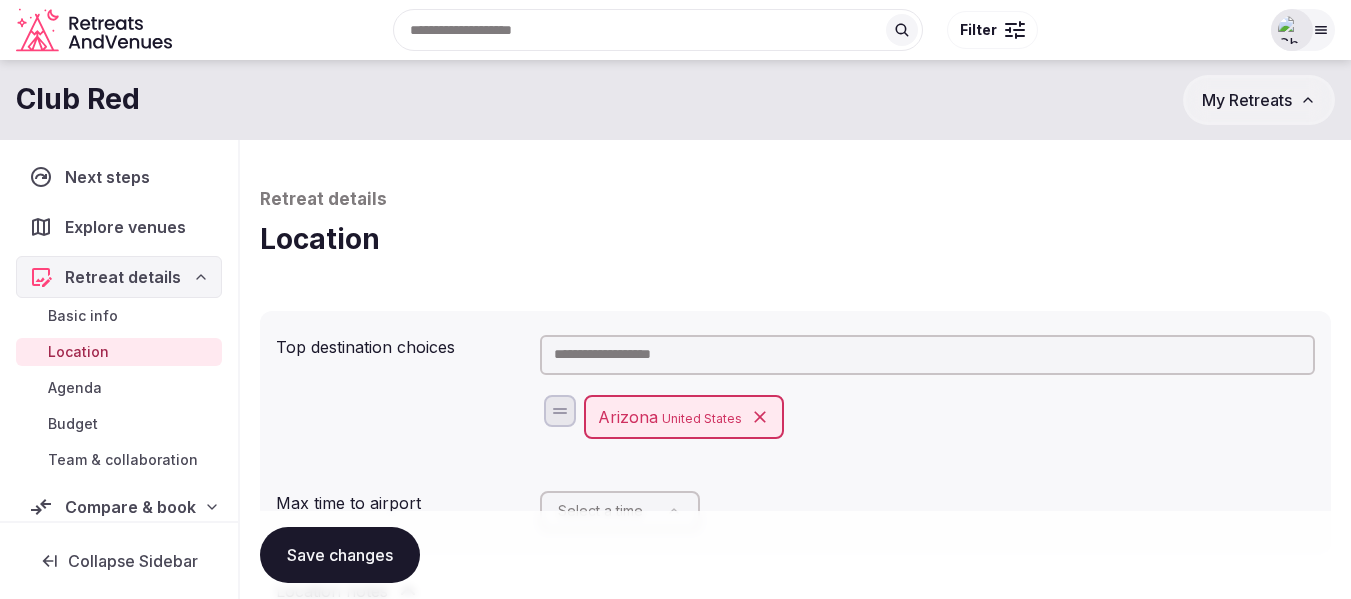 click at bounding box center (927, 355) 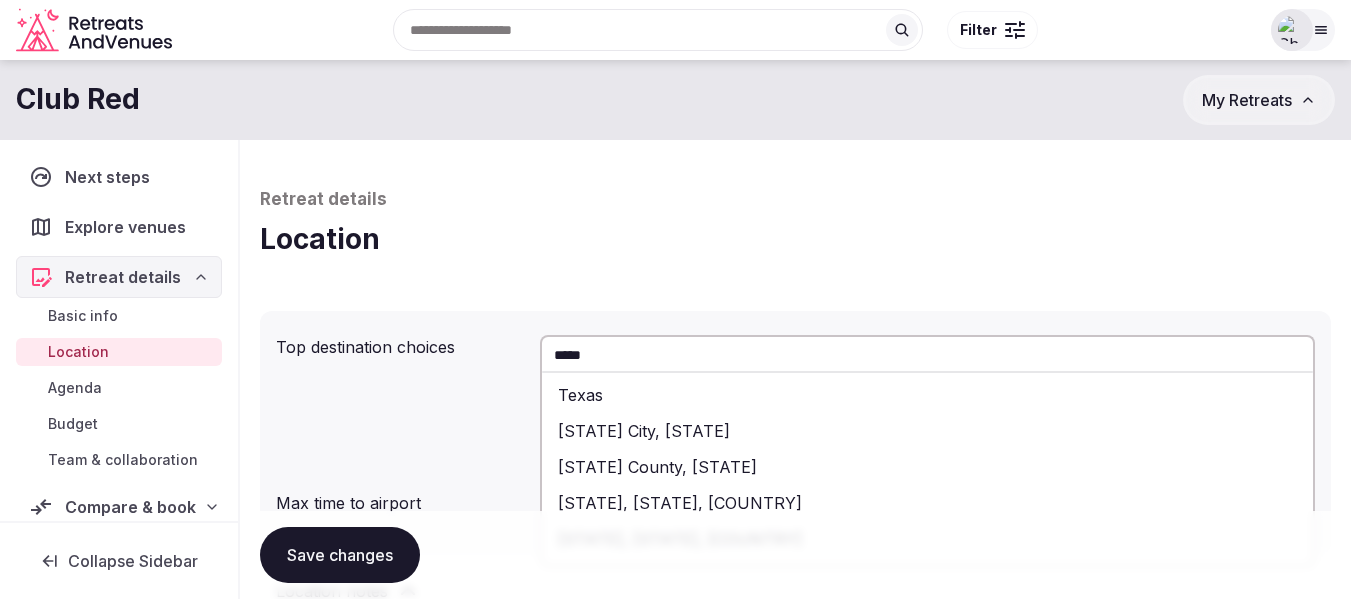 type on "*****" 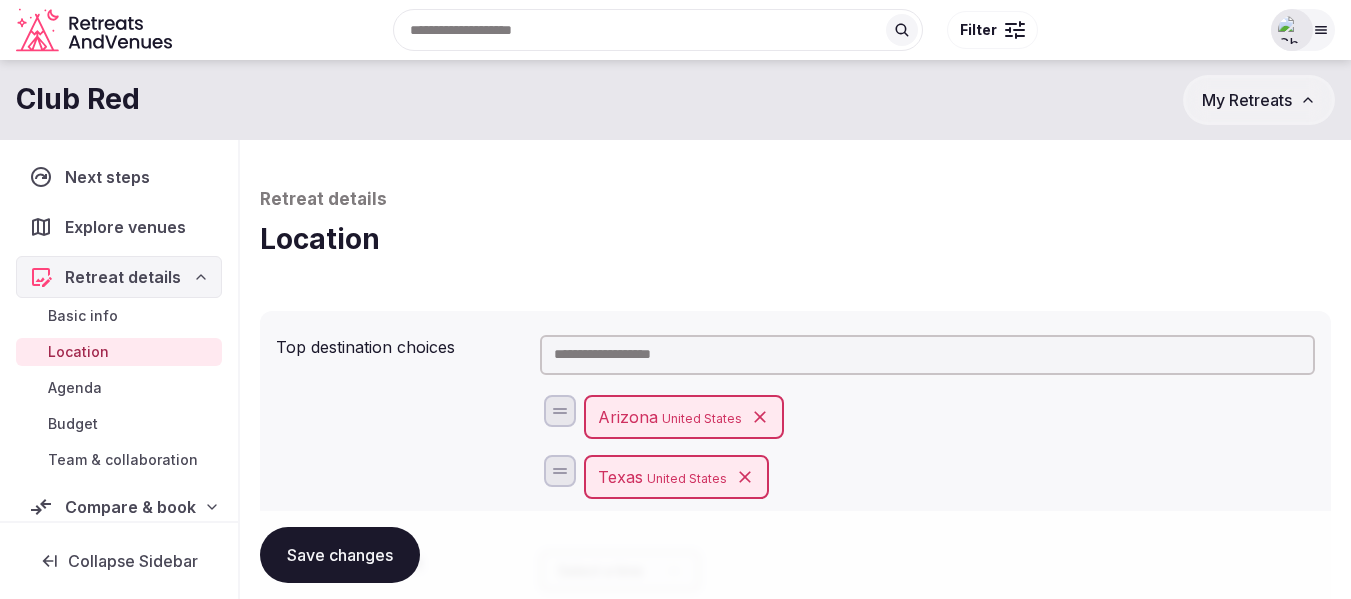 click at bounding box center [927, 355] 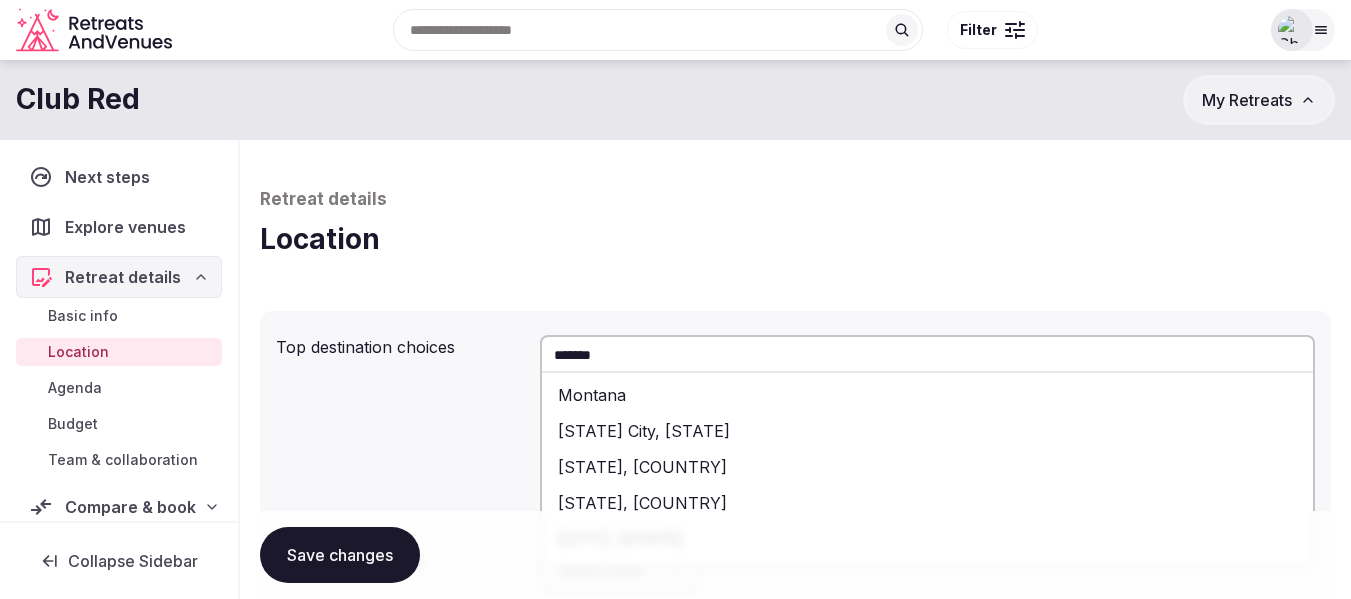type on "*******" 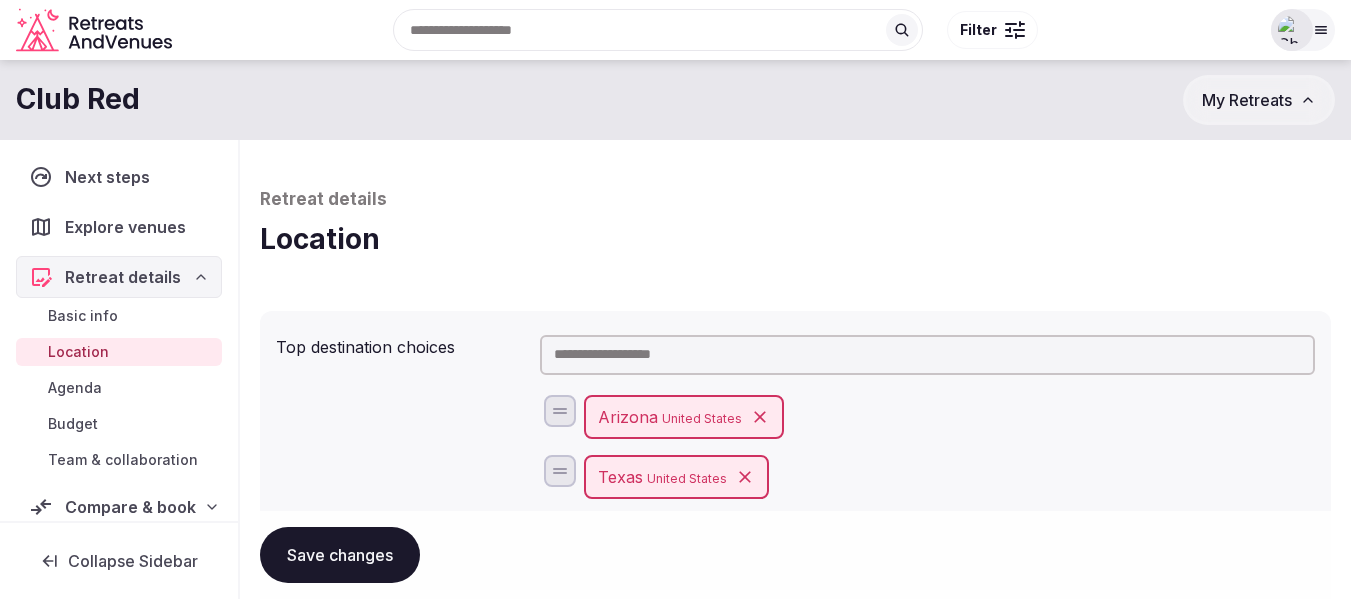 click on "Location" at bounding box center (795, 239) 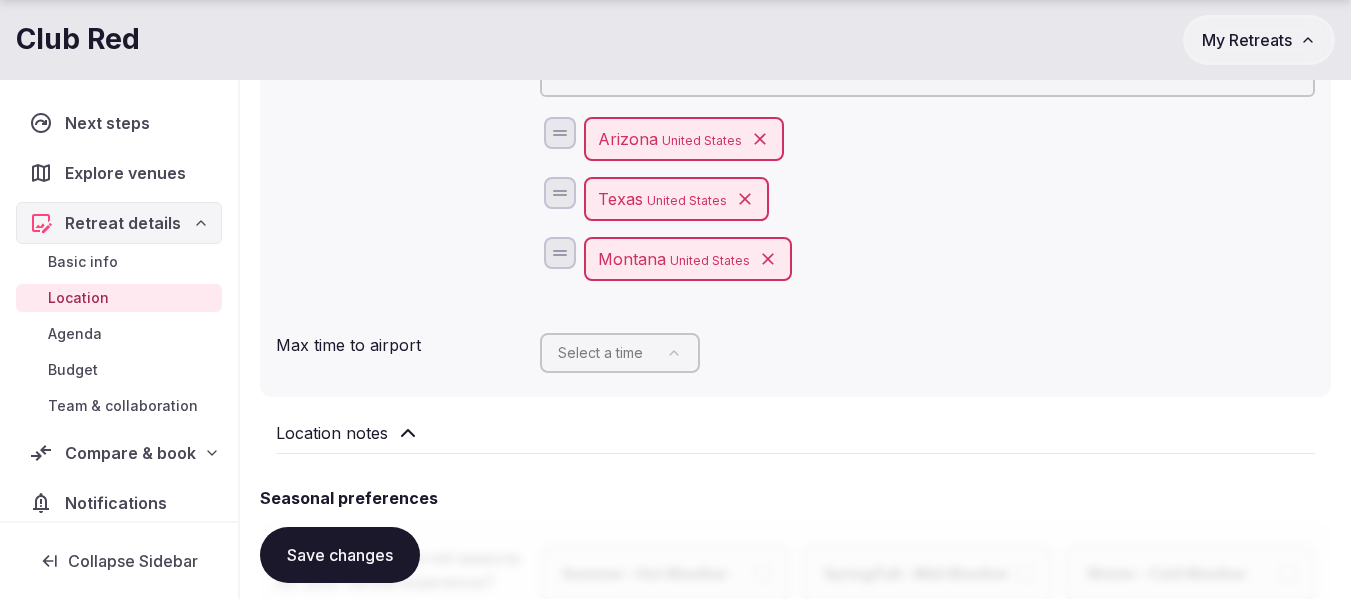scroll, scrollTop: 300, scrollLeft: 0, axis: vertical 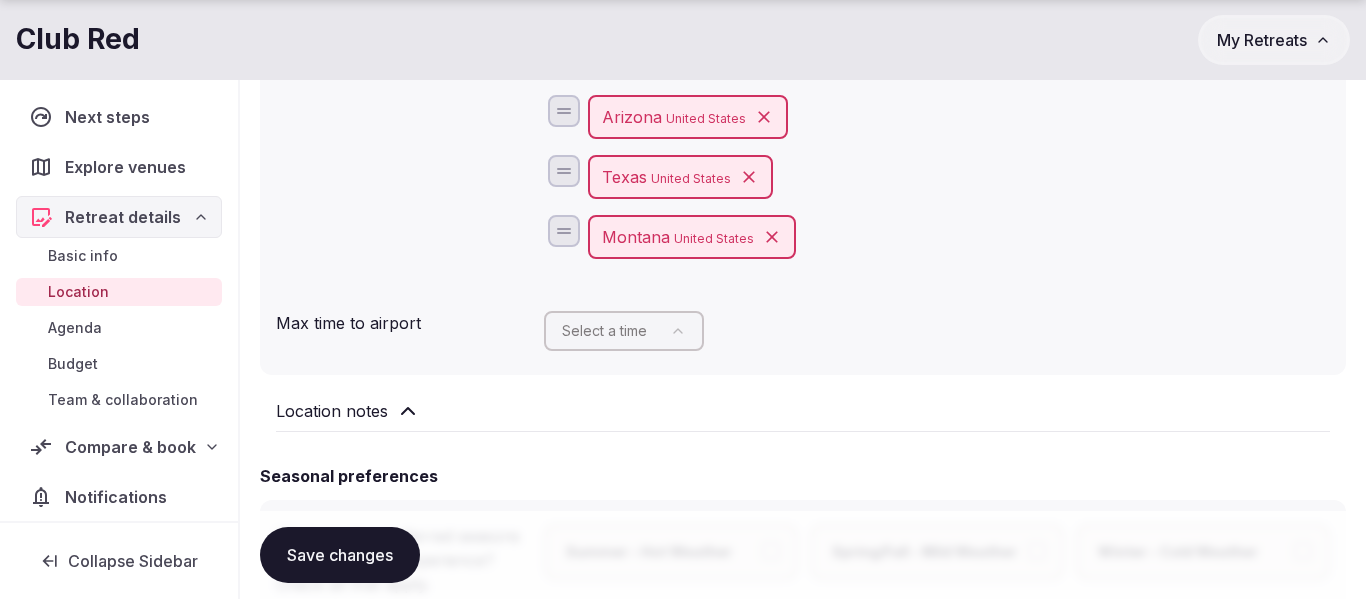 click on "Top destination choices   [STATE] [COUNTRY] [STATE] [COUNTRY] [STATE] [COUNTRY] Max time to airport   Select a time Location notes Seasonal preferences What are the preferred seasons for your retreat experience?  Check all that apply.   Summer - Hot Weather Spring/Fall - Mild Weather Winter - Cold Weather Seasonal notes Environment   + Select environment Property type" at bounding box center [683, -1] 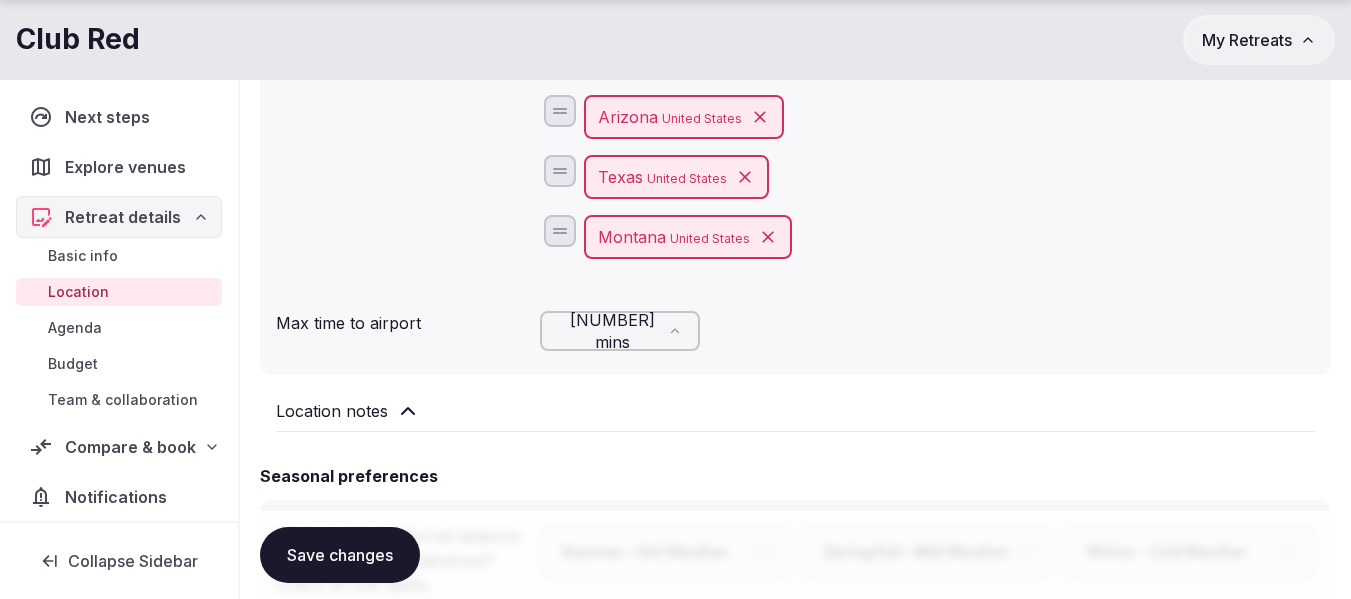 scroll, scrollTop: 400, scrollLeft: 0, axis: vertical 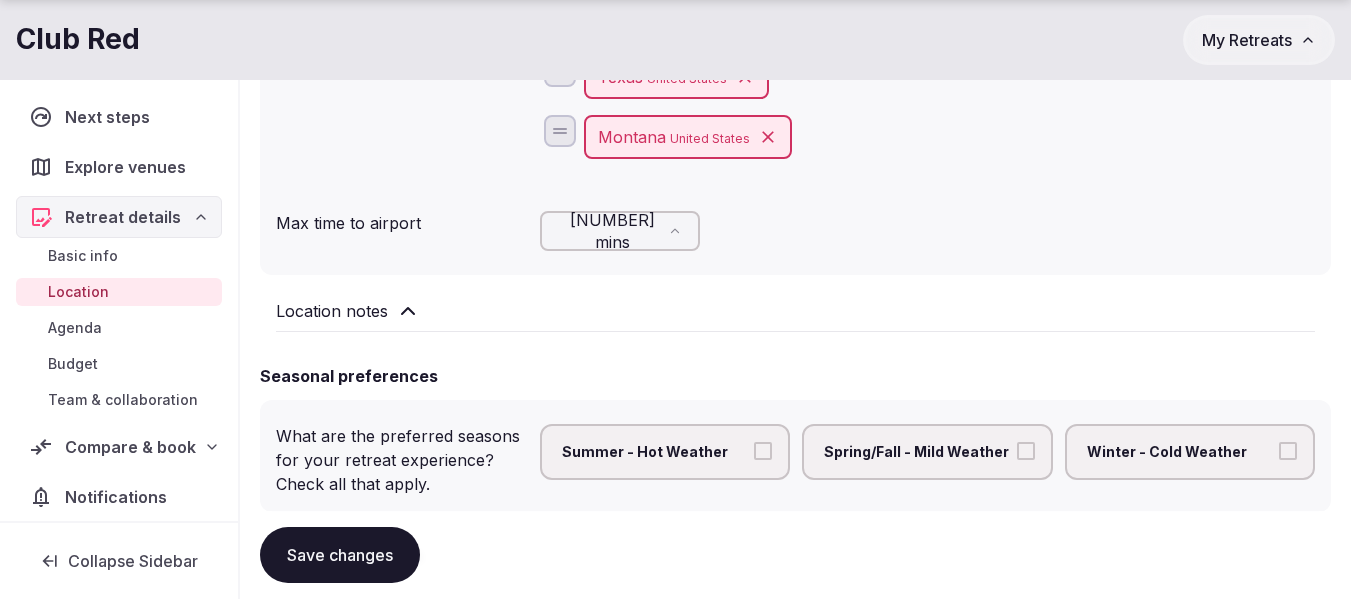 click on "Location notes" at bounding box center (332, 311) 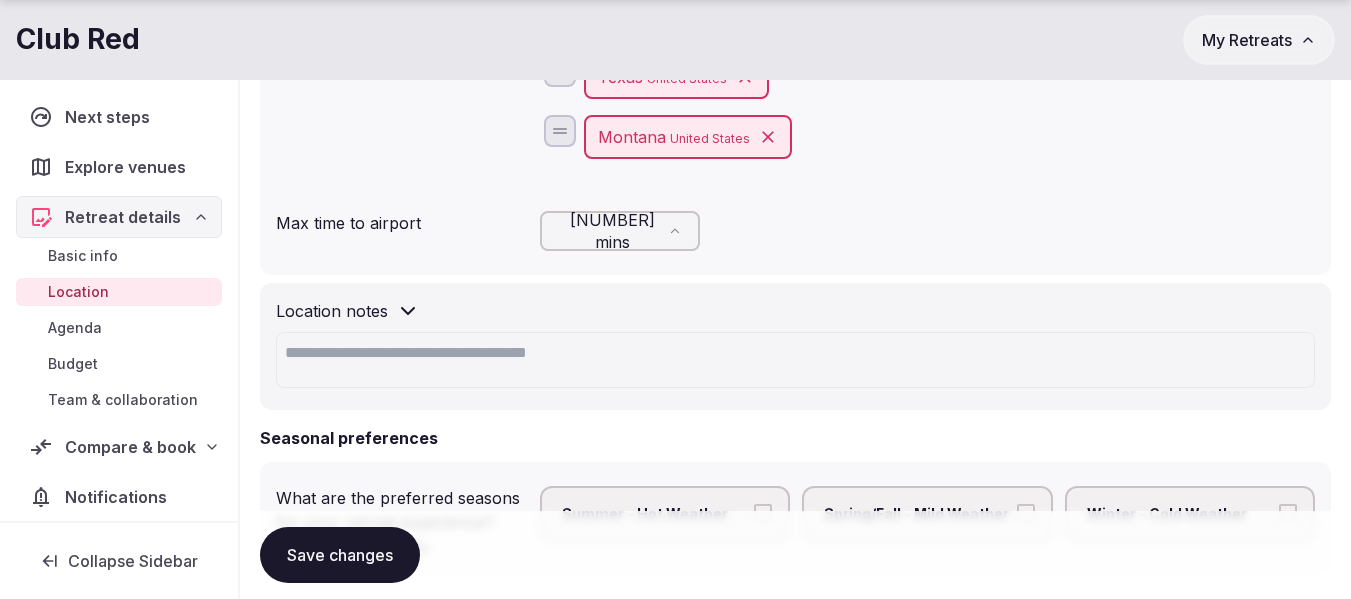 click at bounding box center [795, 360] 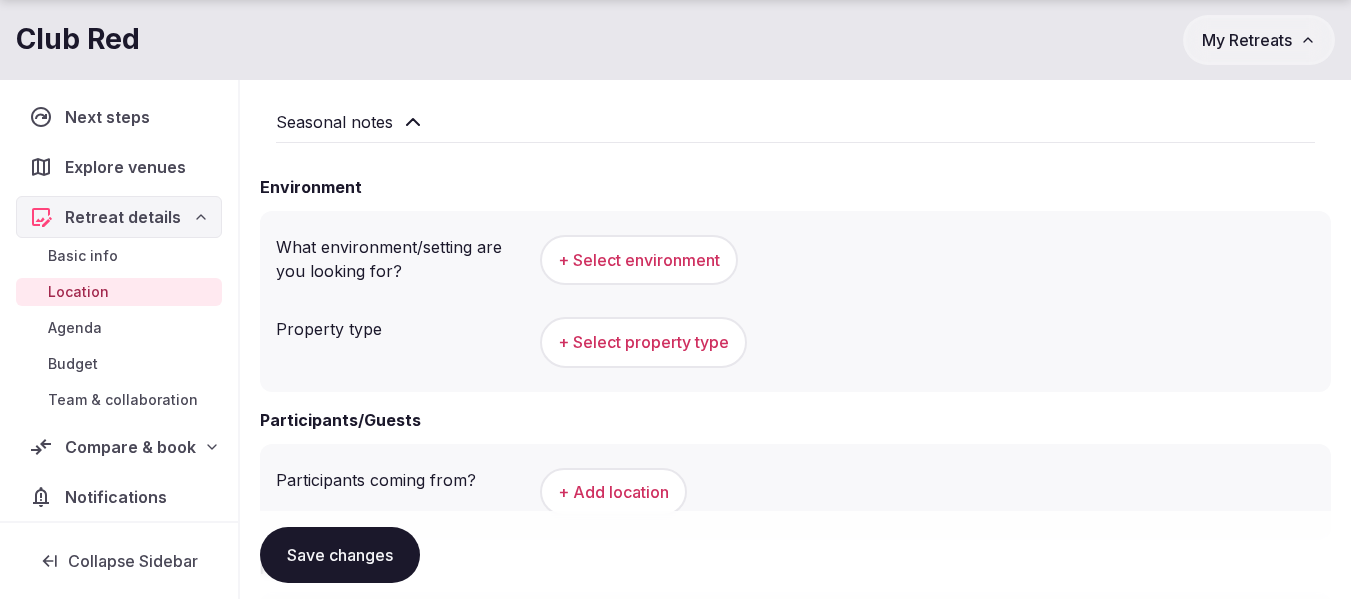 scroll, scrollTop: 900, scrollLeft: 0, axis: vertical 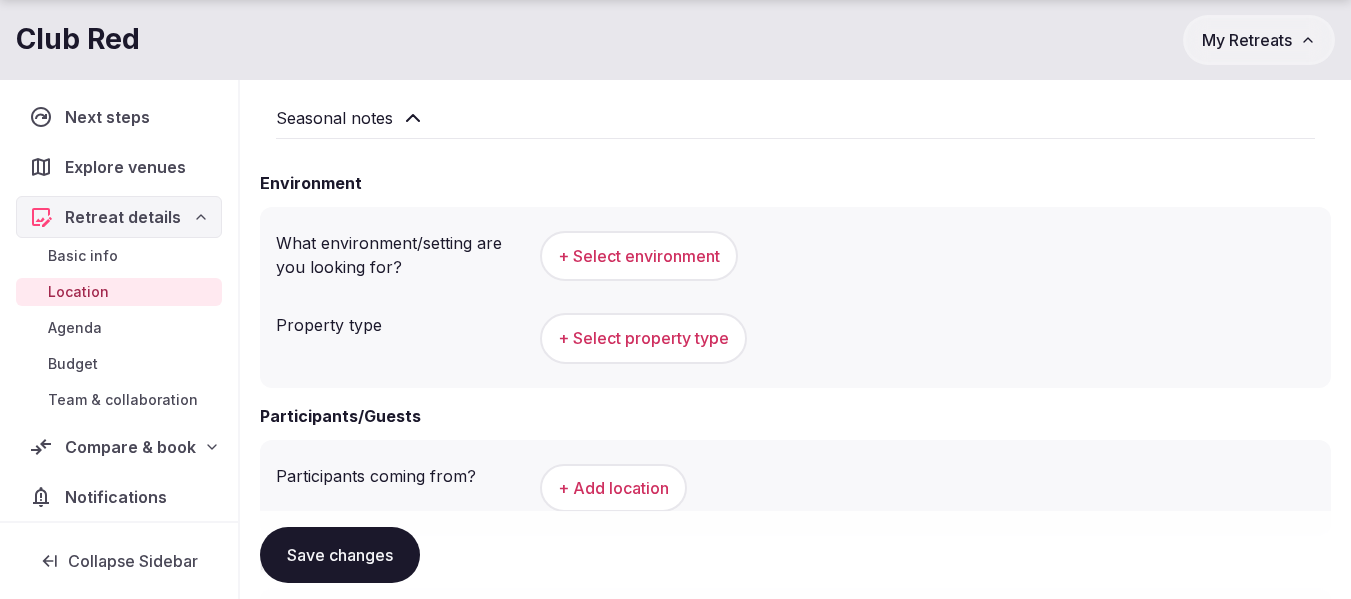 type on "**********" 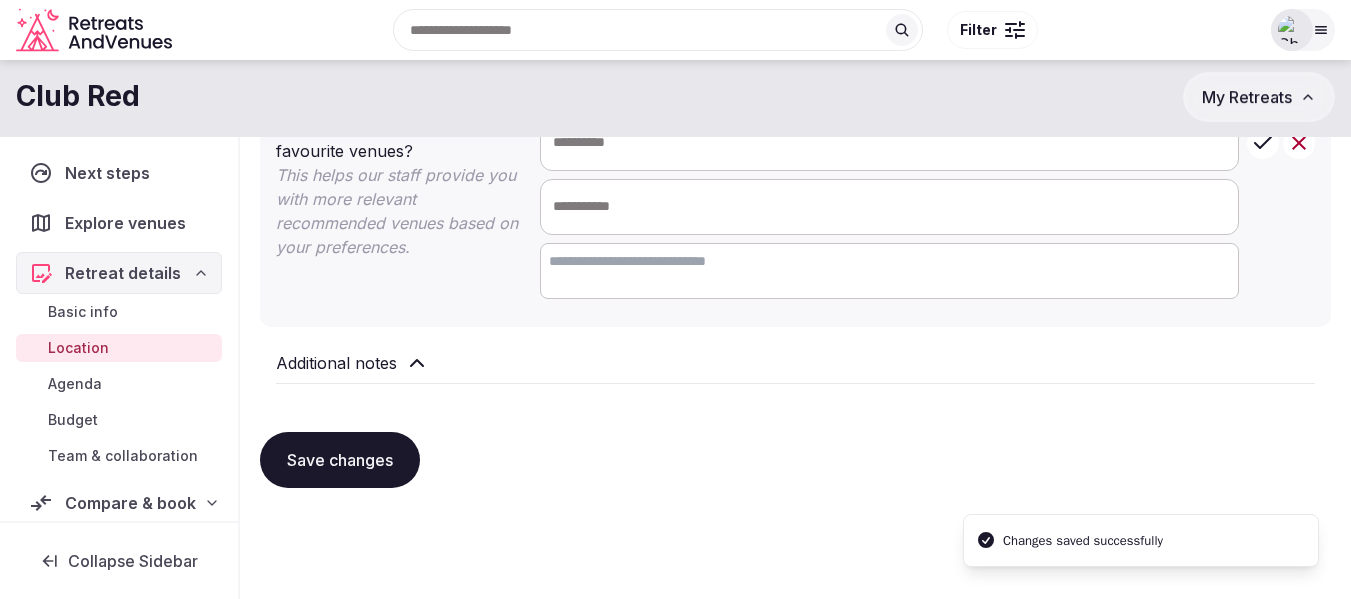 scroll, scrollTop: 1362, scrollLeft: 0, axis: vertical 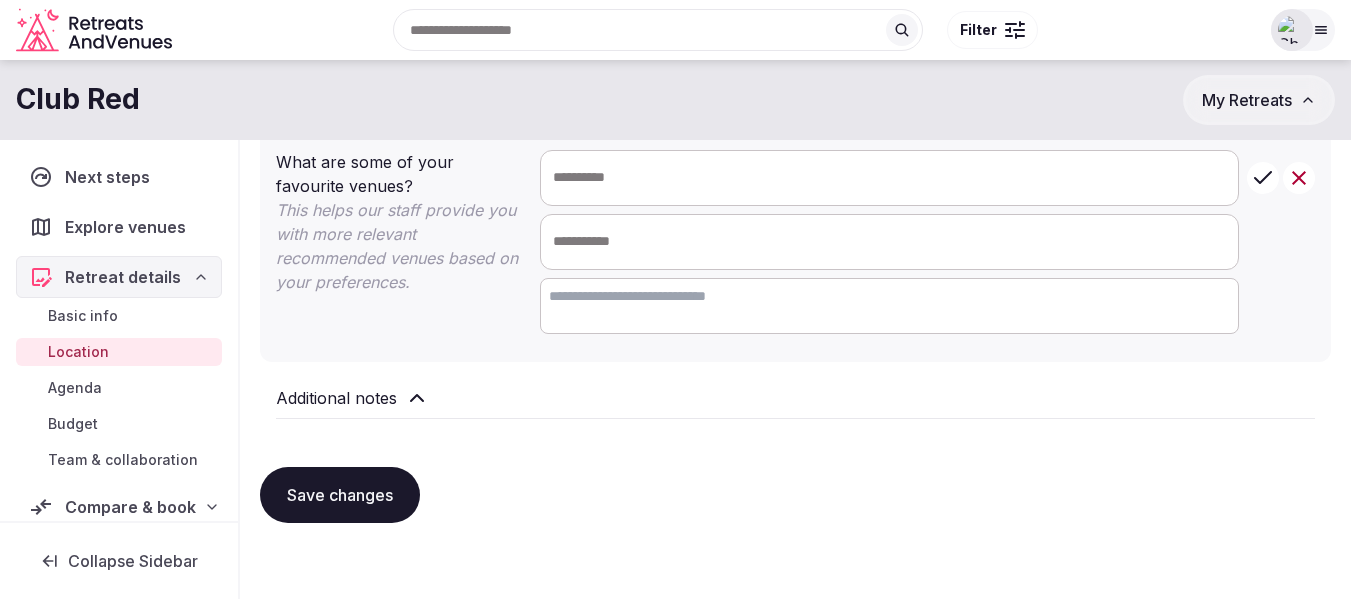 click at bounding box center [889, 178] 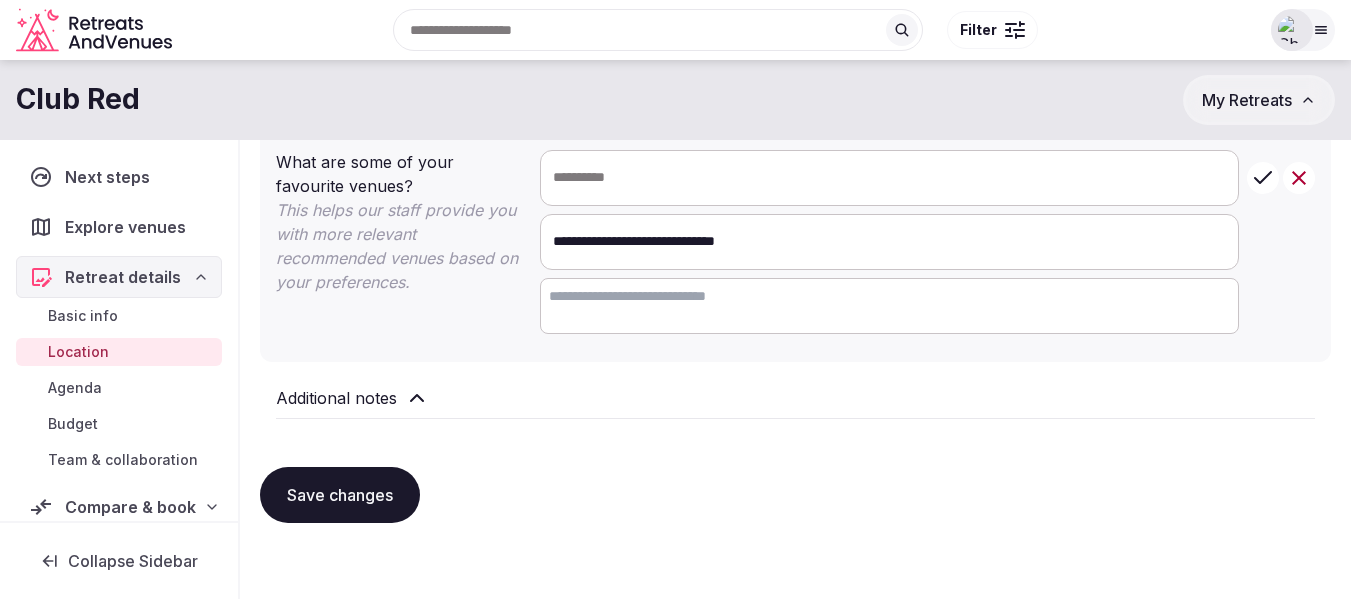 type on "**********" 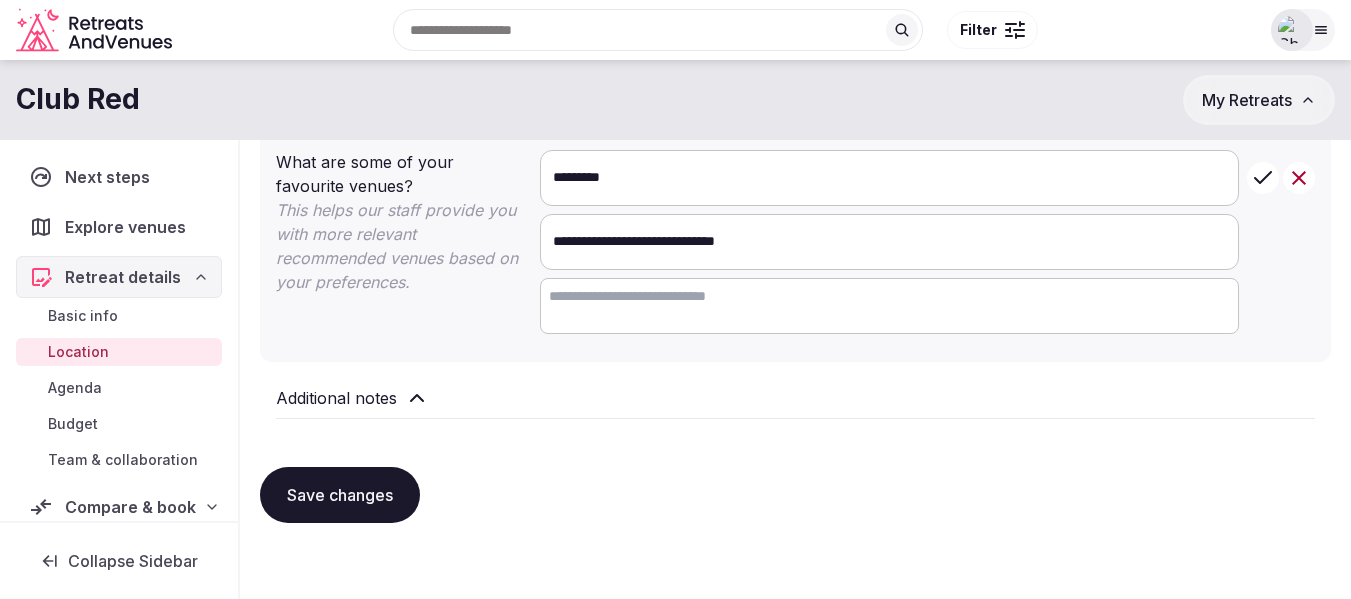 type on "*********" 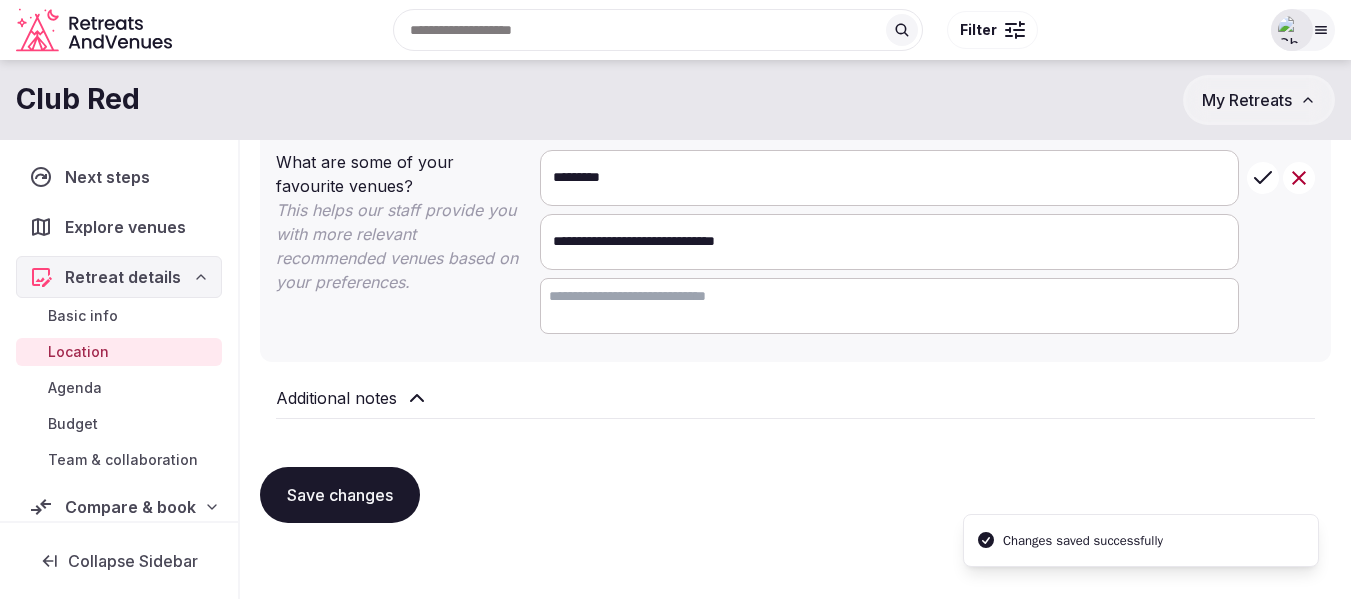 click on "Agenda" at bounding box center [75, 388] 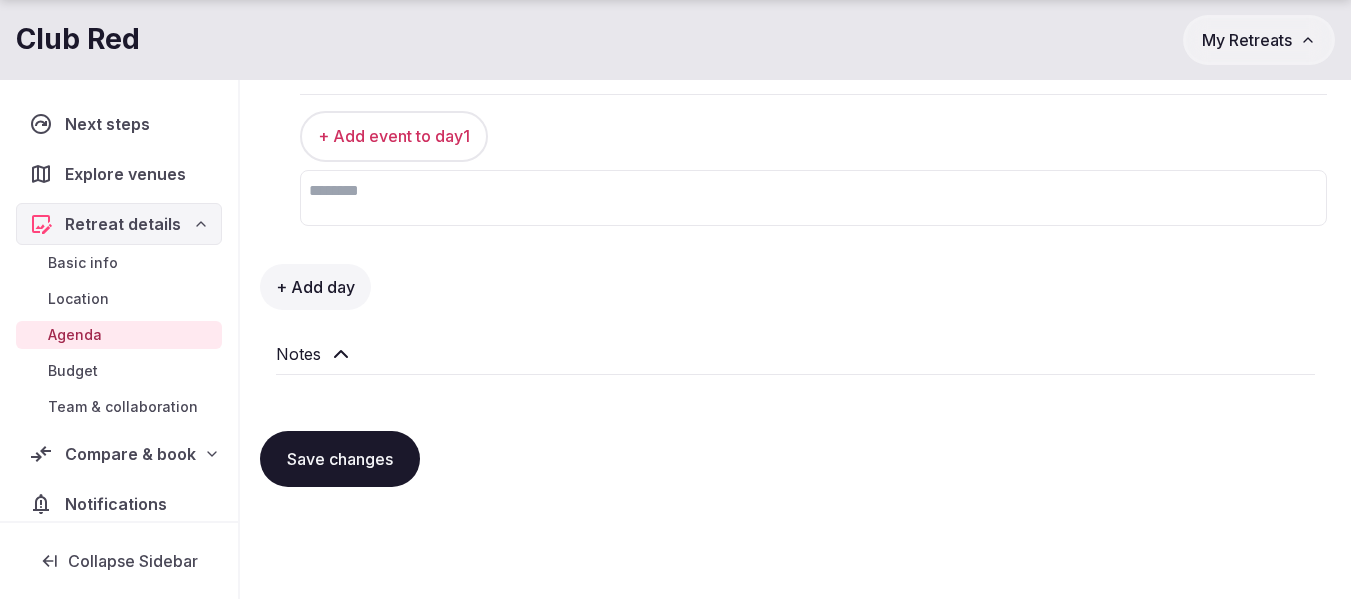 scroll, scrollTop: 400, scrollLeft: 0, axis: vertical 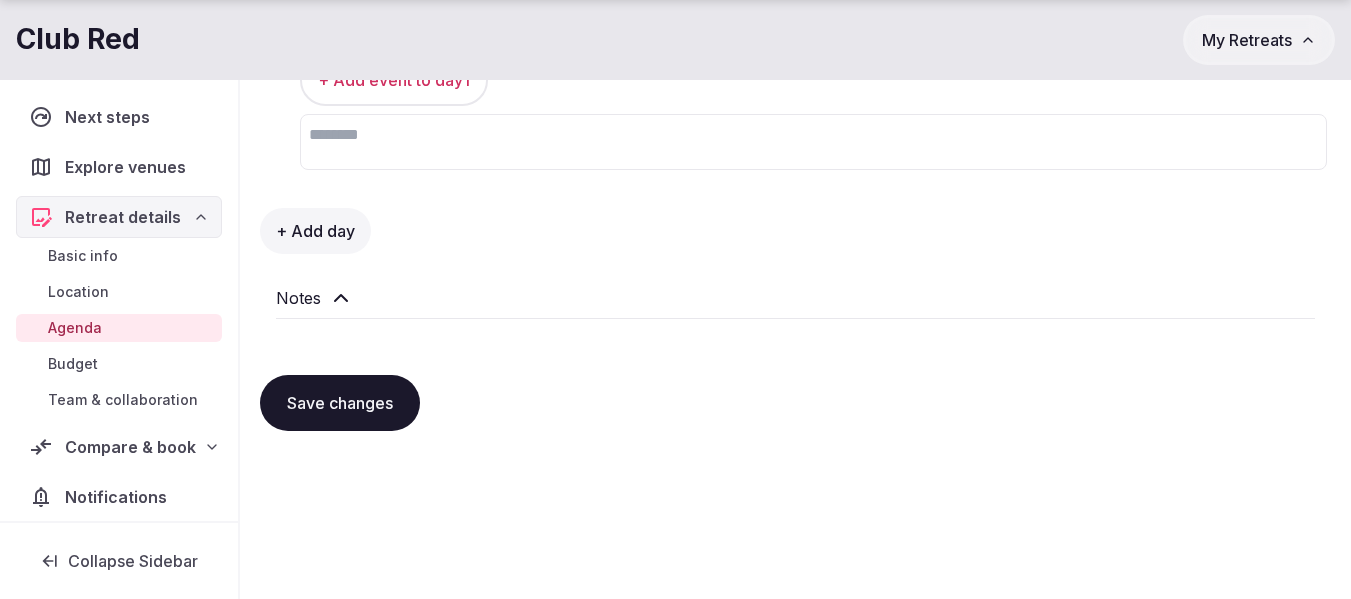 click on "Notes" at bounding box center [298, 298] 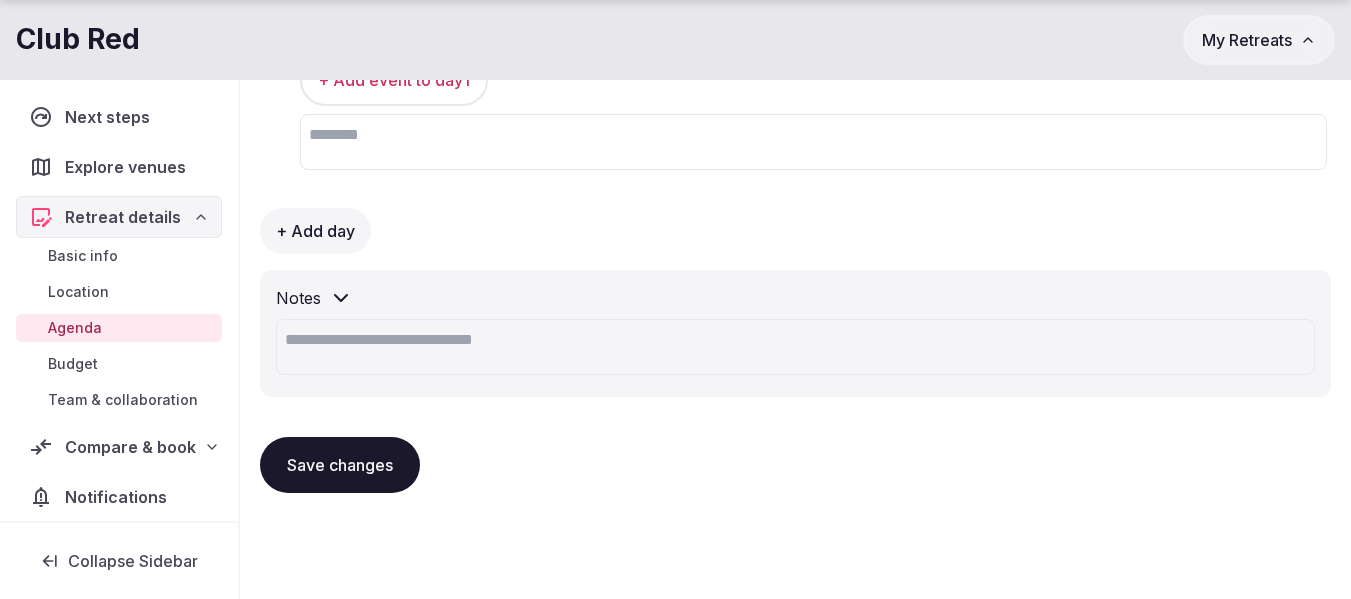 click at bounding box center (795, 347) 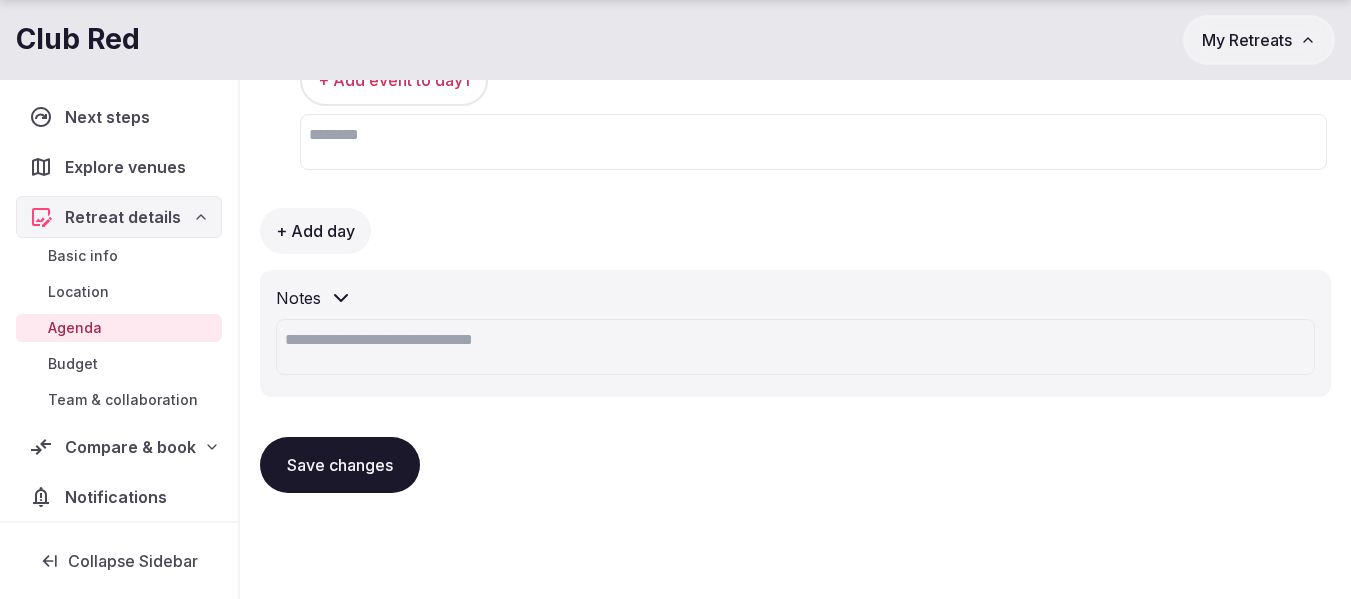 paste on "**********" 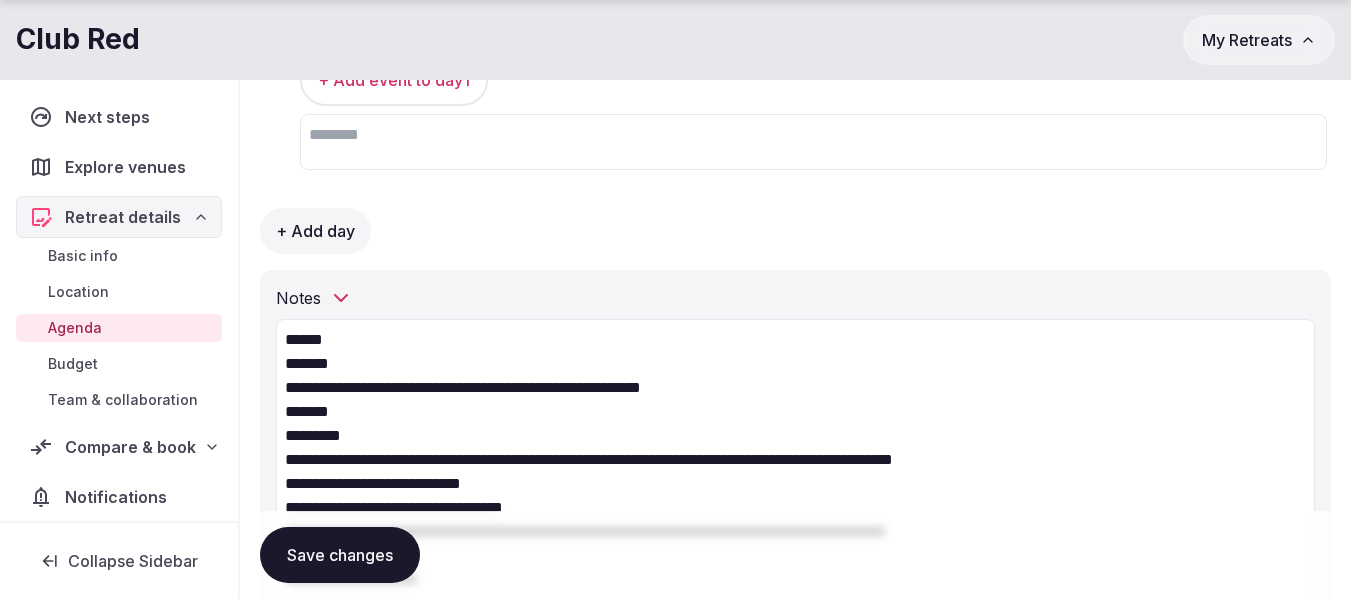 scroll, scrollTop: 416, scrollLeft: 0, axis: vertical 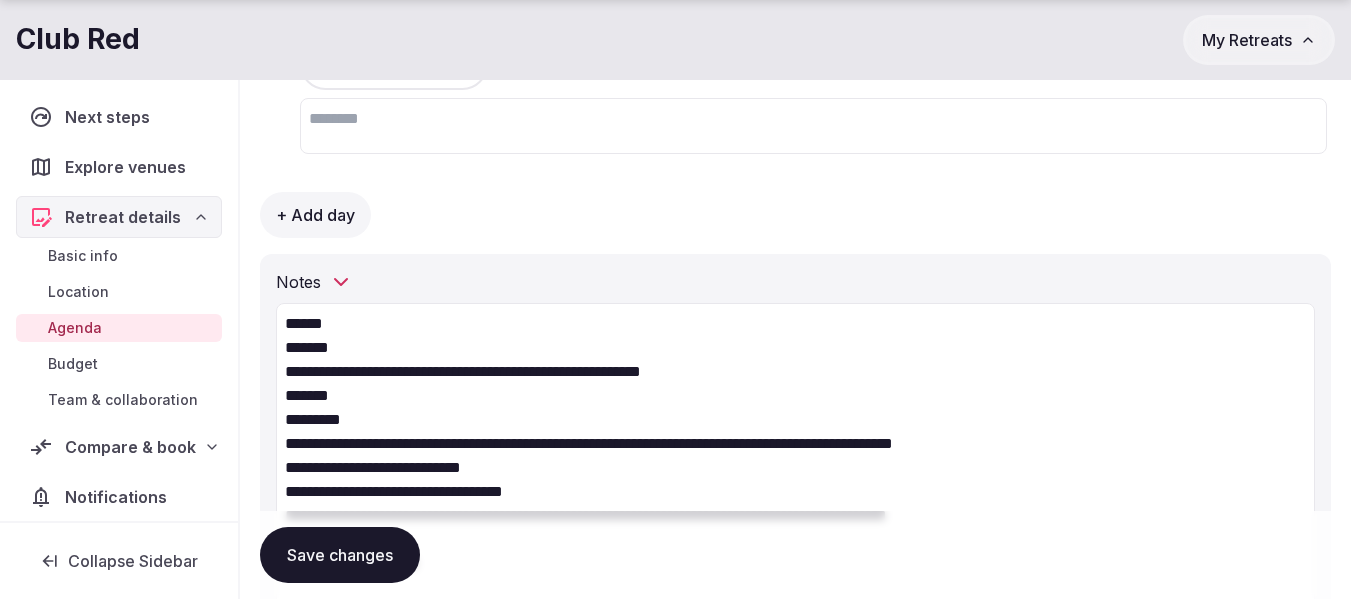 type on "**********" 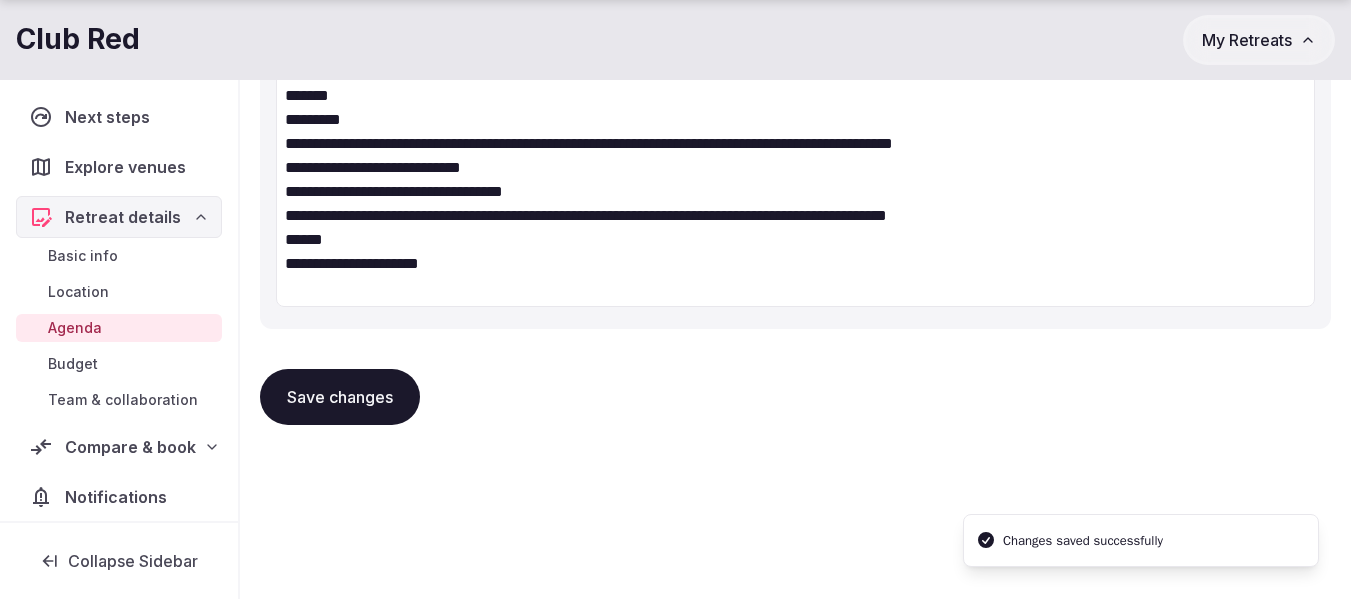 scroll, scrollTop: 718, scrollLeft: 0, axis: vertical 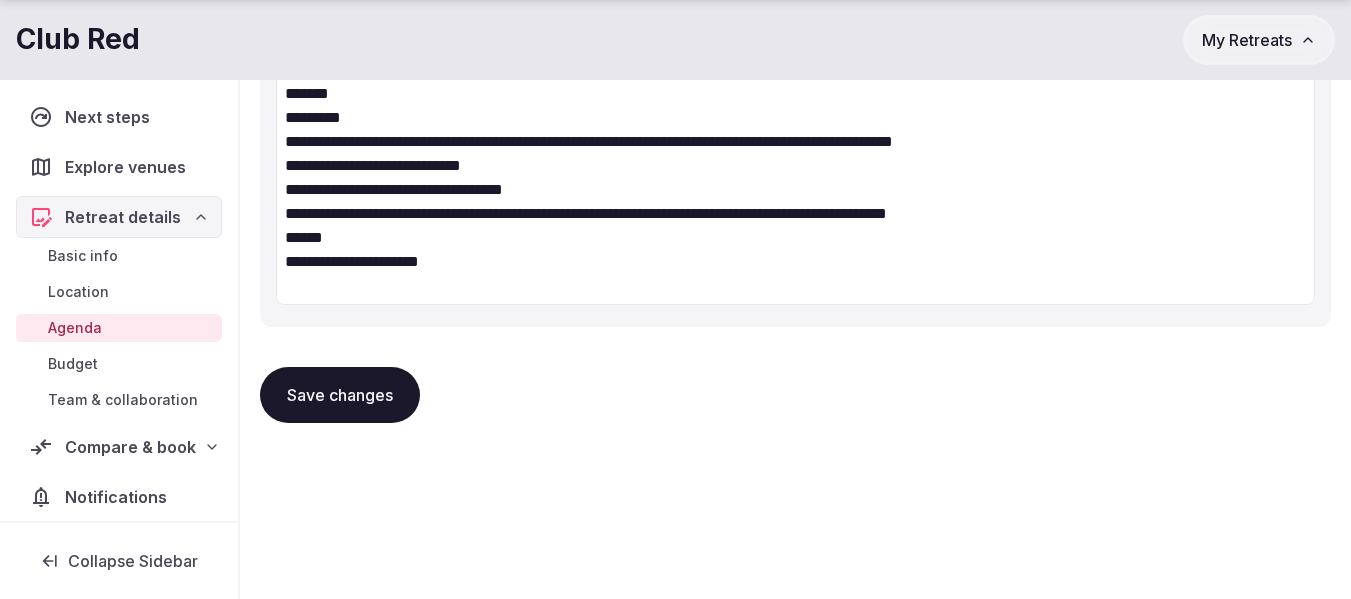 click on "Save changes" at bounding box center [340, 395] 